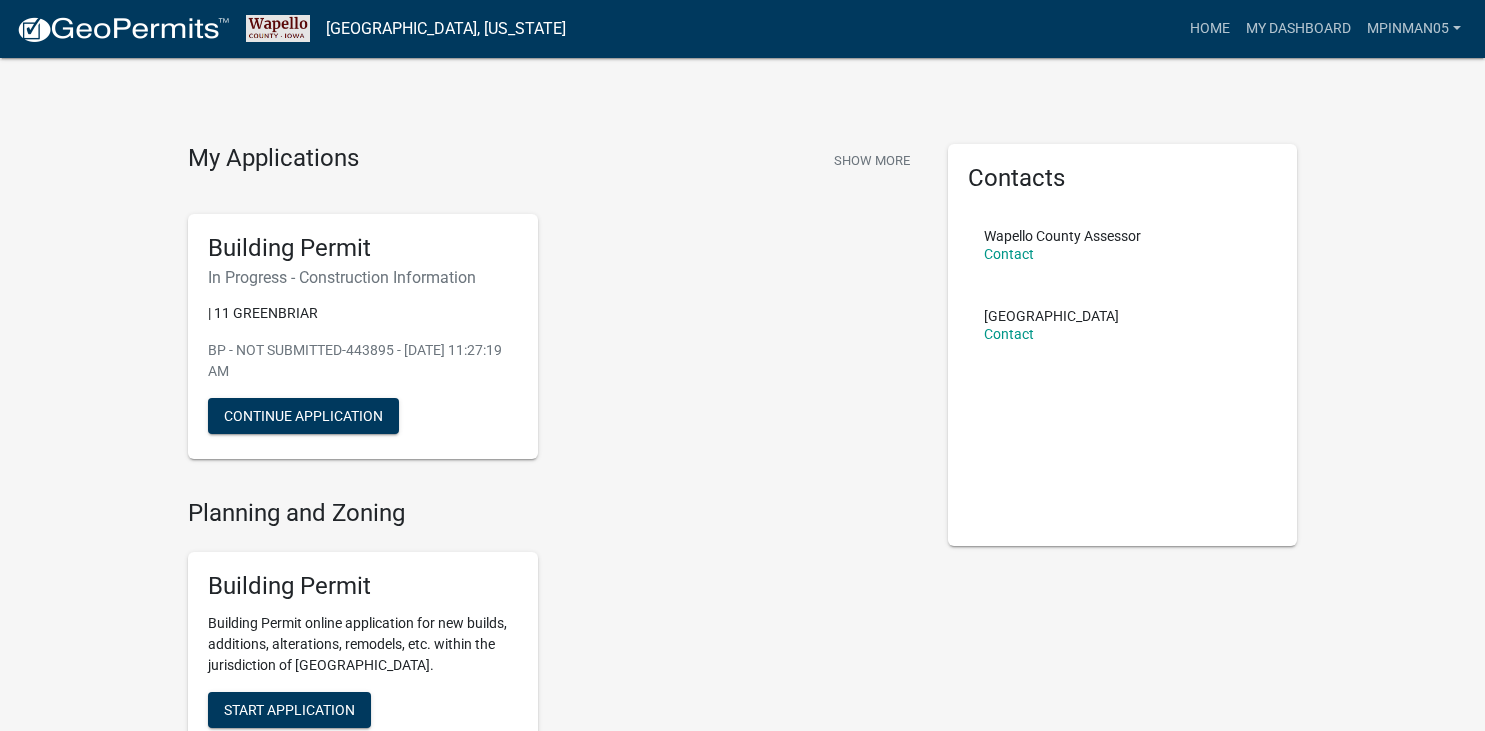 scroll, scrollTop: 0, scrollLeft: 0, axis: both 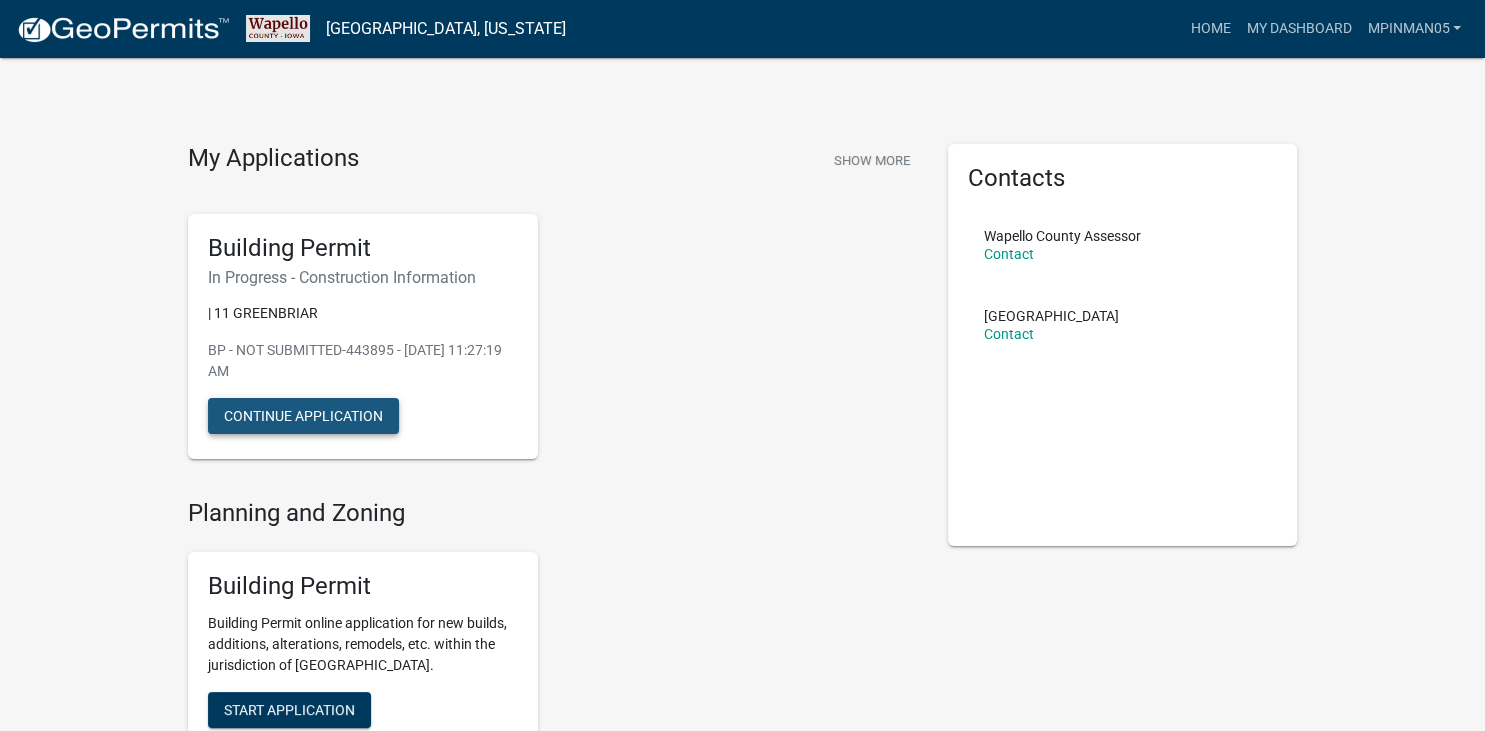 click on "Continue Application" 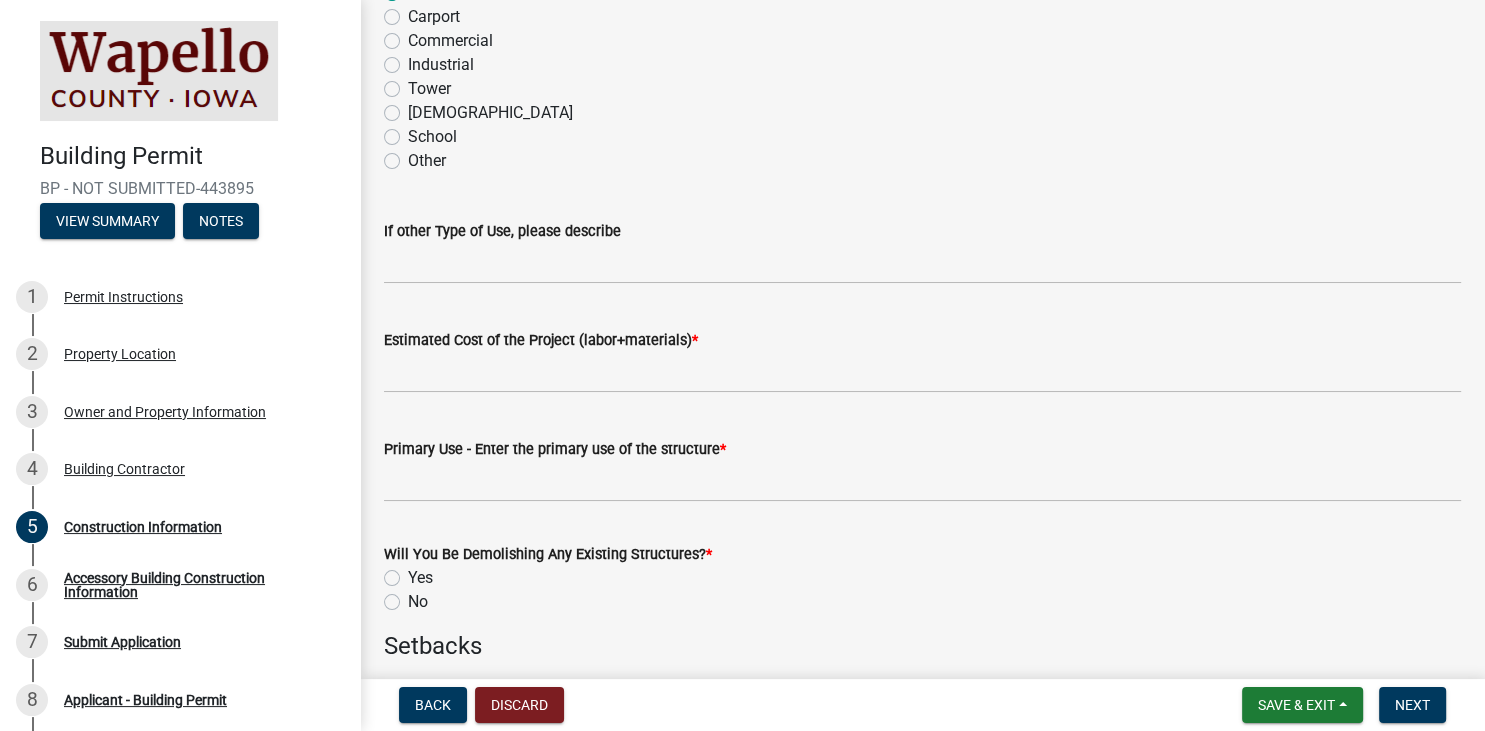 scroll, scrollTop: 576, scrollLeft: 0, axis: vertical 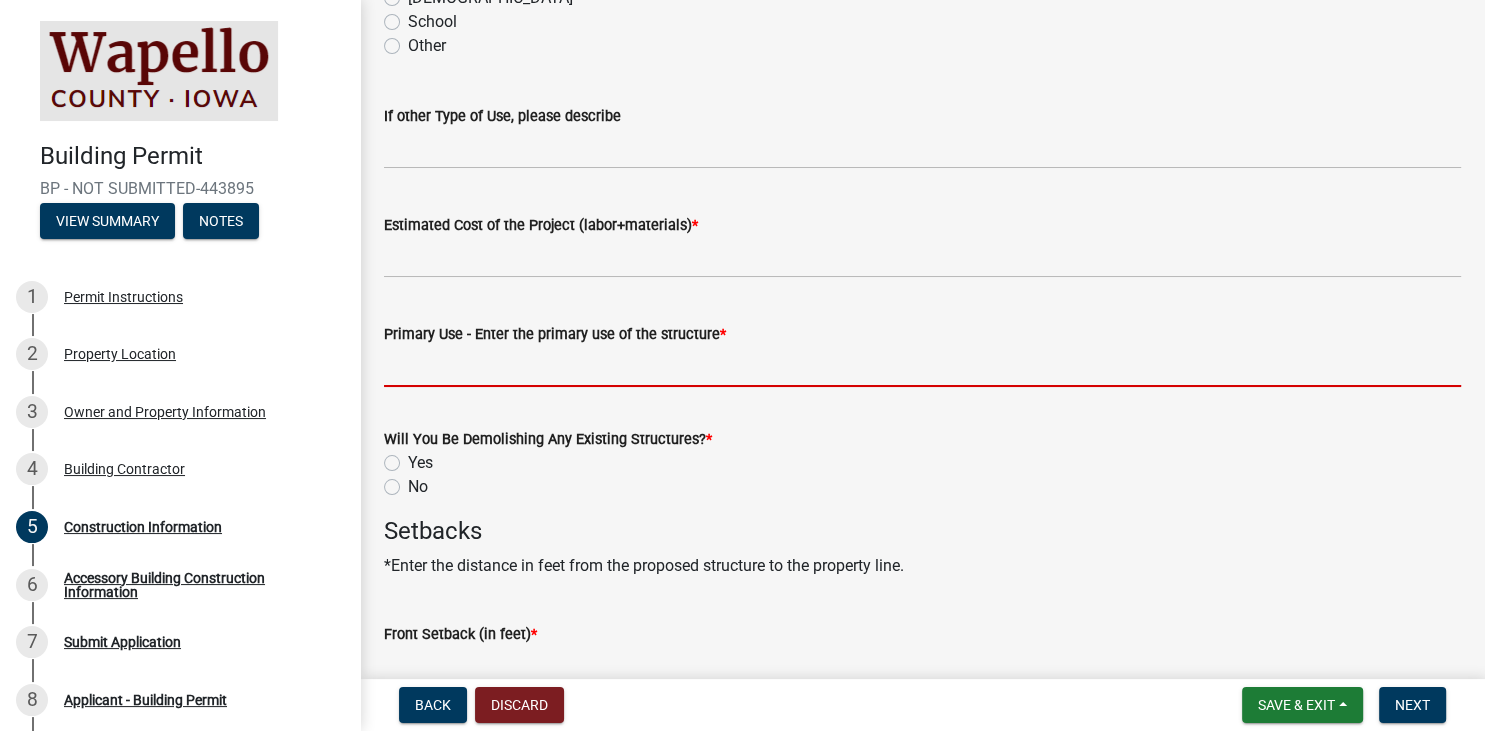 click on "Primary Use - Enter the primary use of the structure  *" at bounding box center (922, 366) 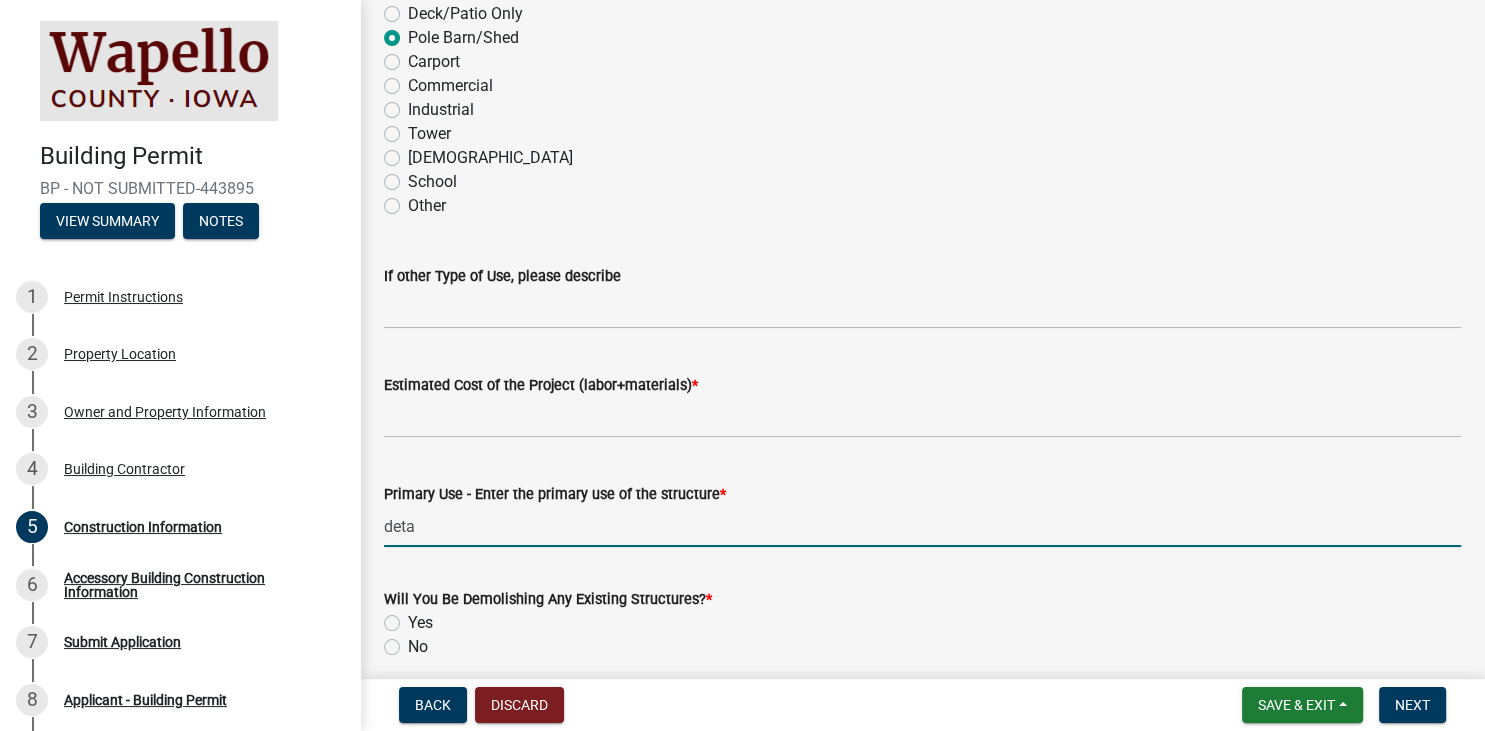 scroll, scrollTop: 461, scrollLeft: 0, axis: vertical 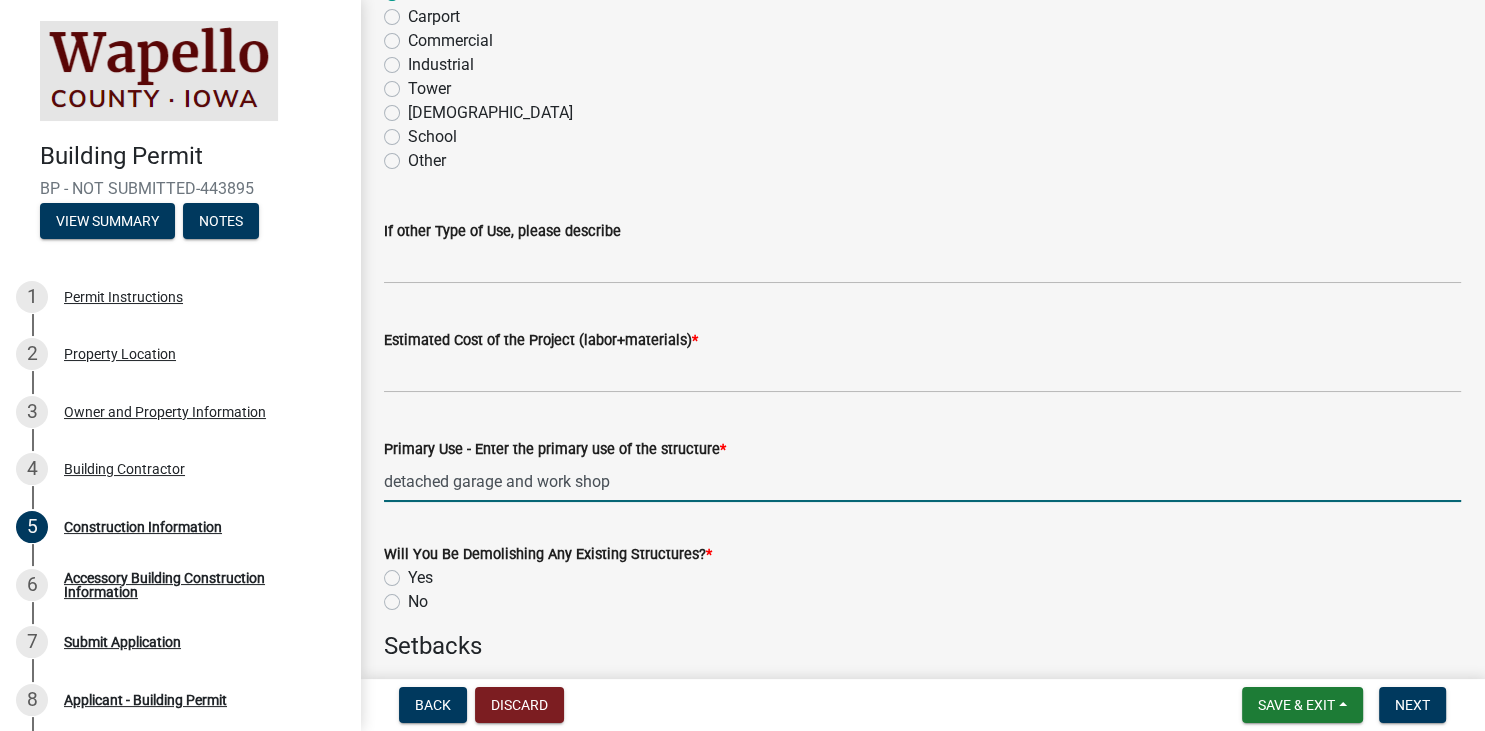 type on "detached garage and work shop" 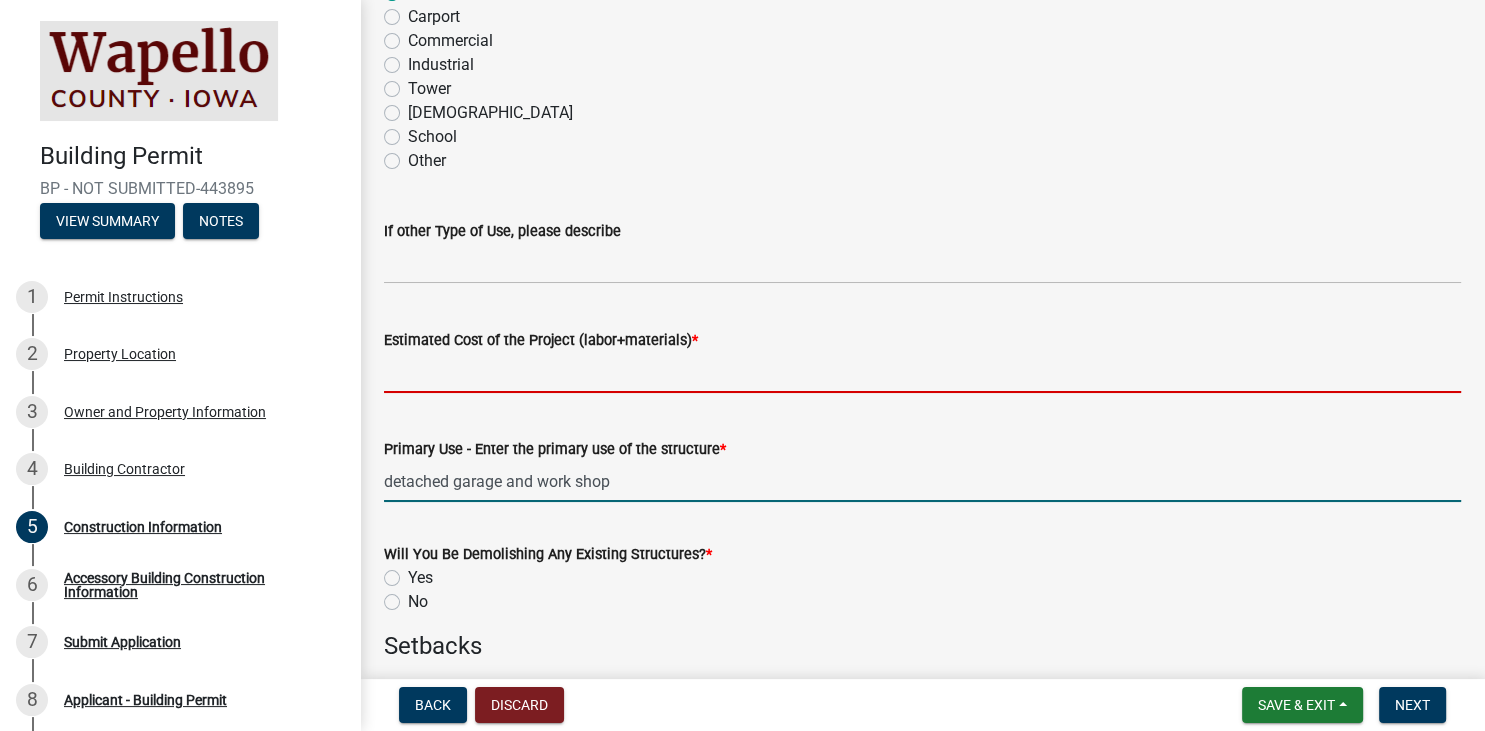 click on "Estimated Cost of the Project (labor+materials)  *" at bounding box center (922, 372) 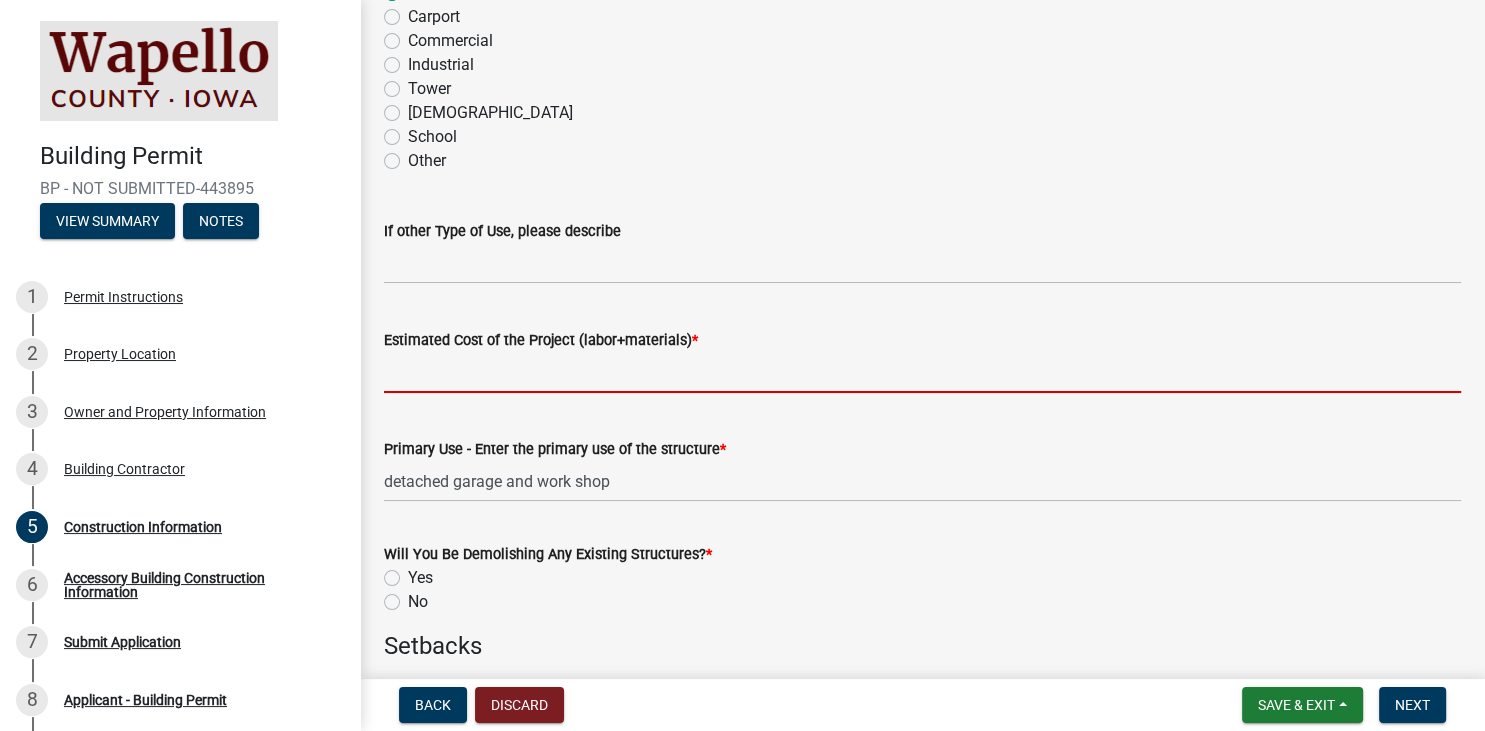 scroll, scrollTop: 576, scrollLeft: 0, axis: vertical 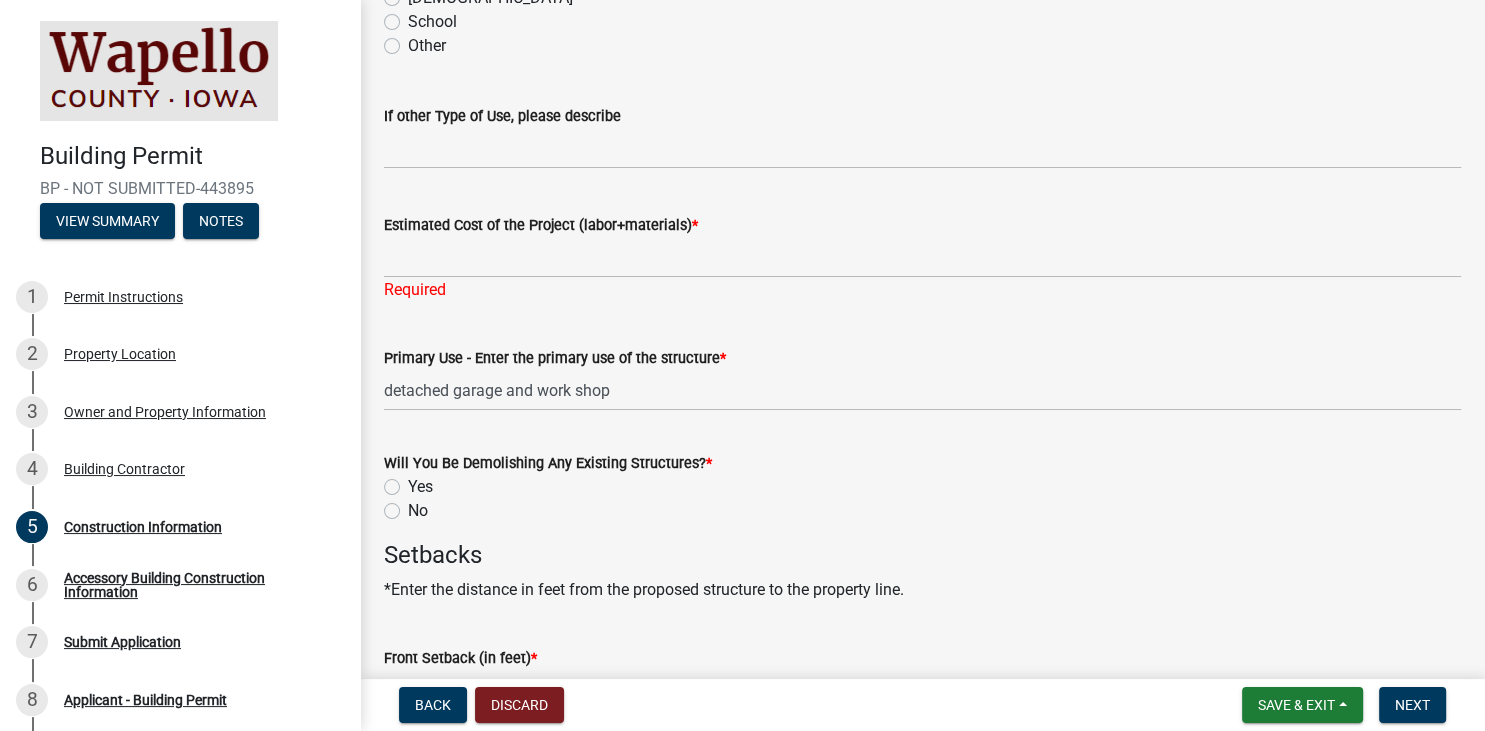 click on "Will You Be Demolishing Any Existing Structures?  *  Yes   No" 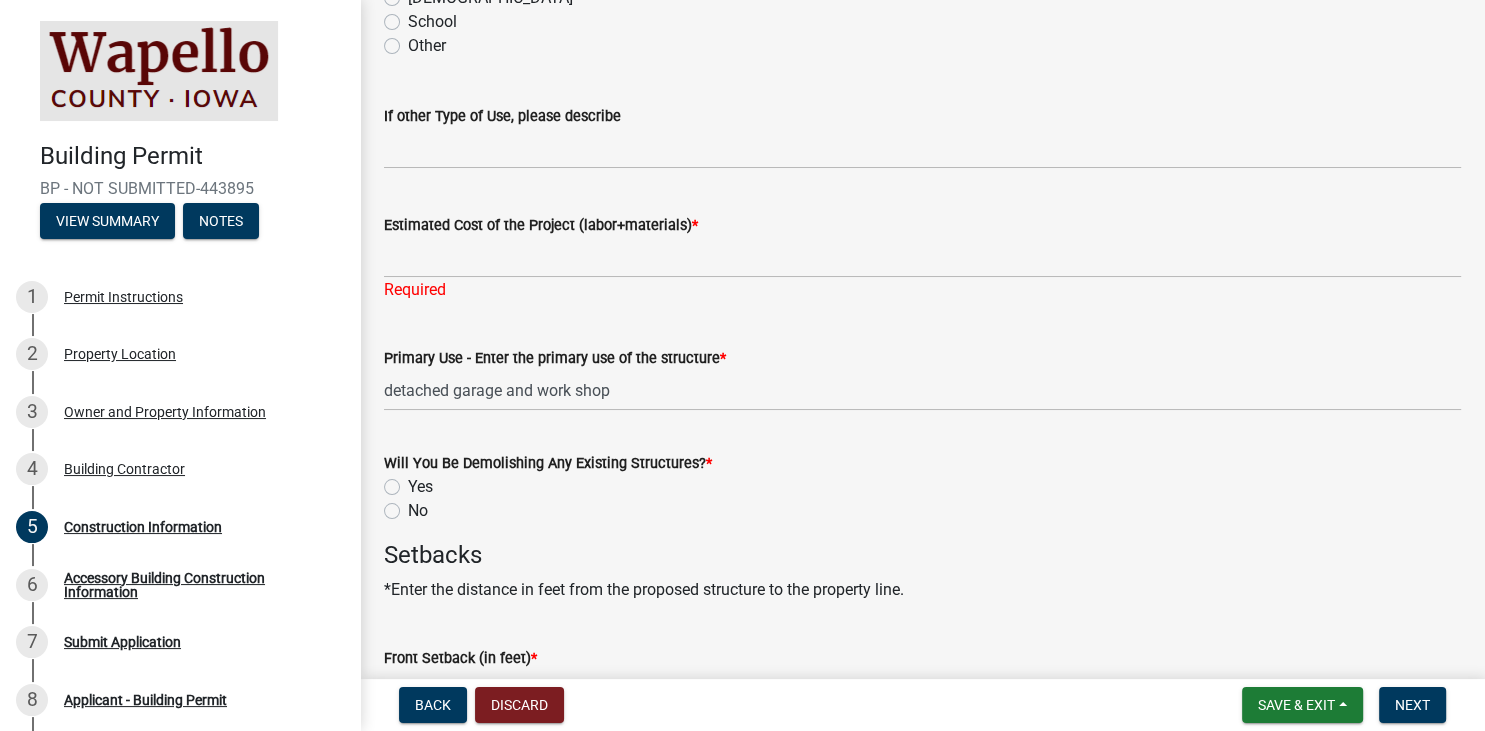 click on "No" 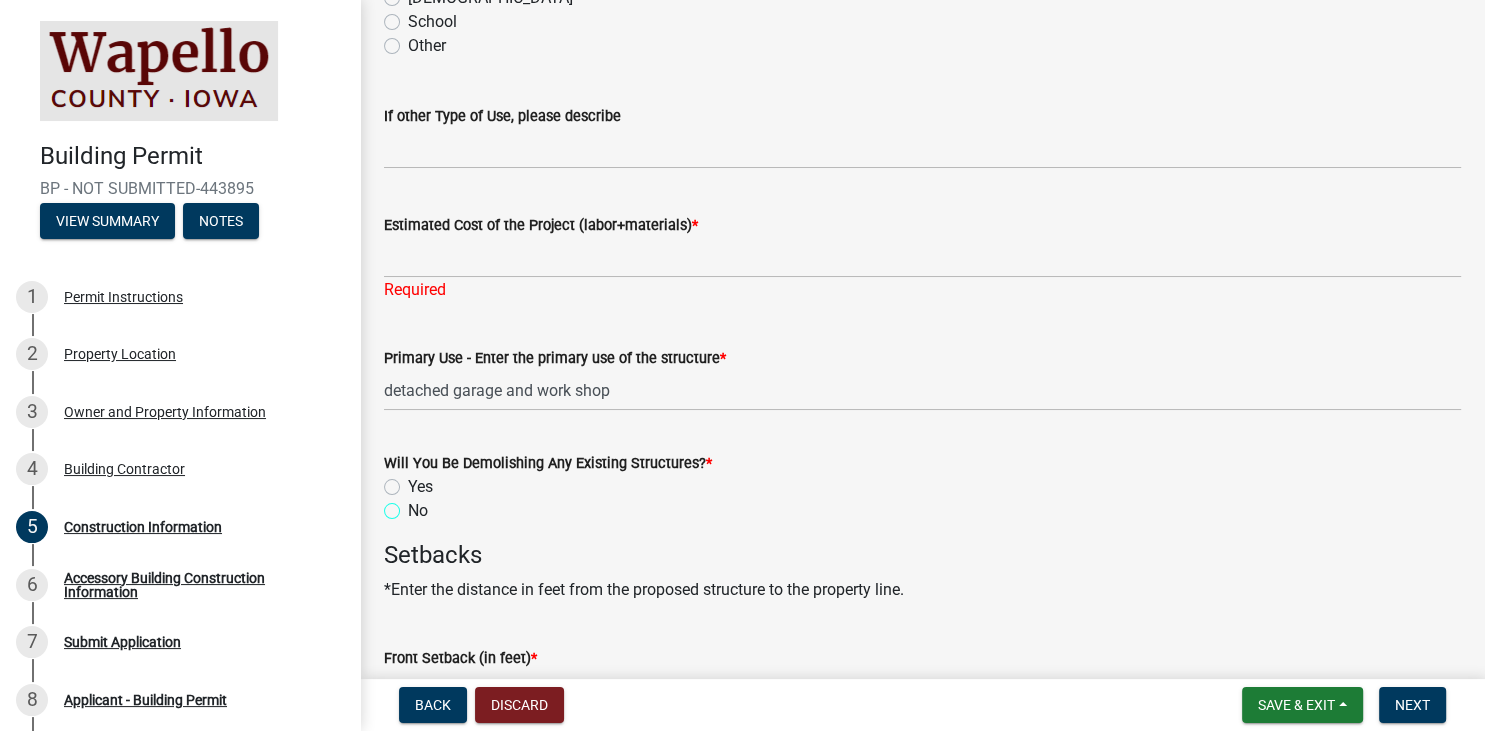 click on "No" at bounding box center (414, 505) 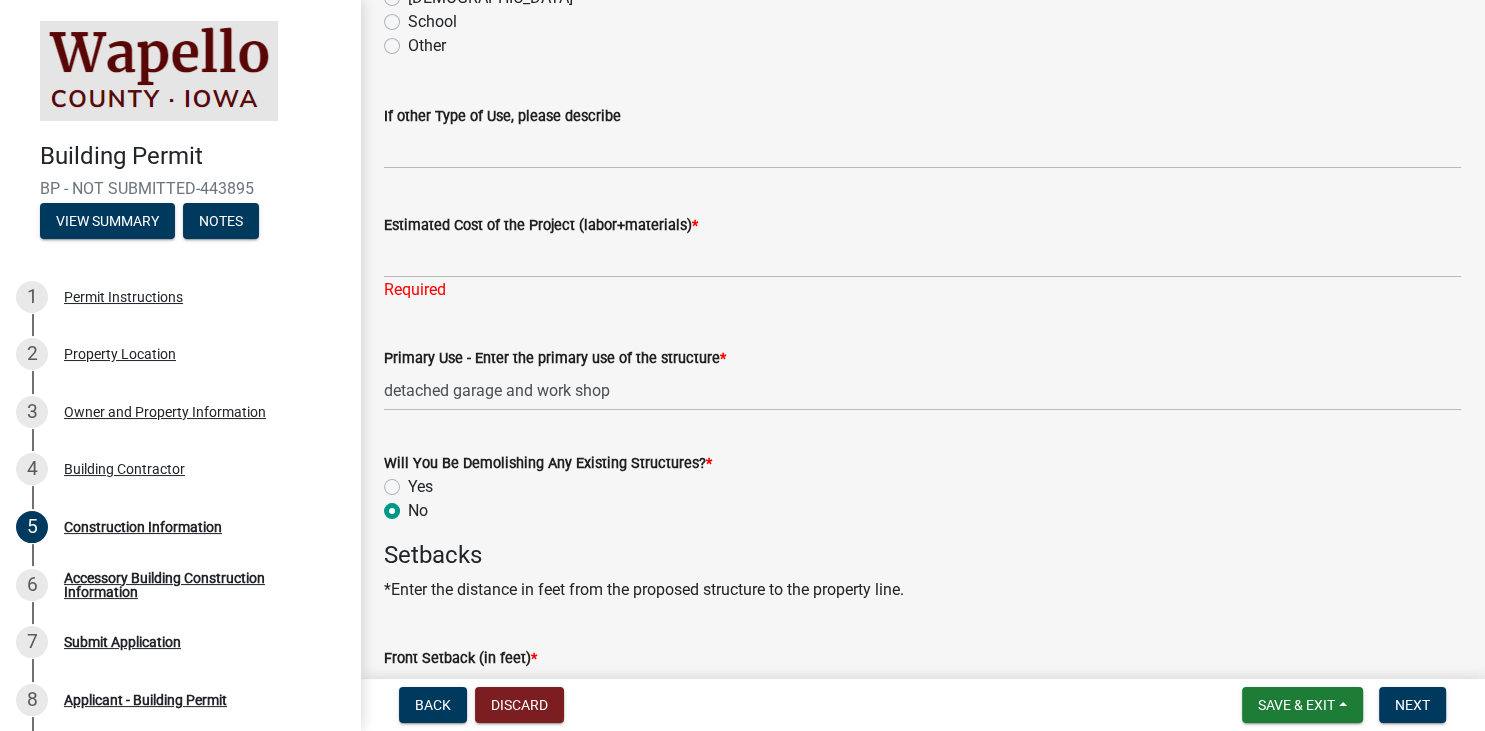radio on "true" 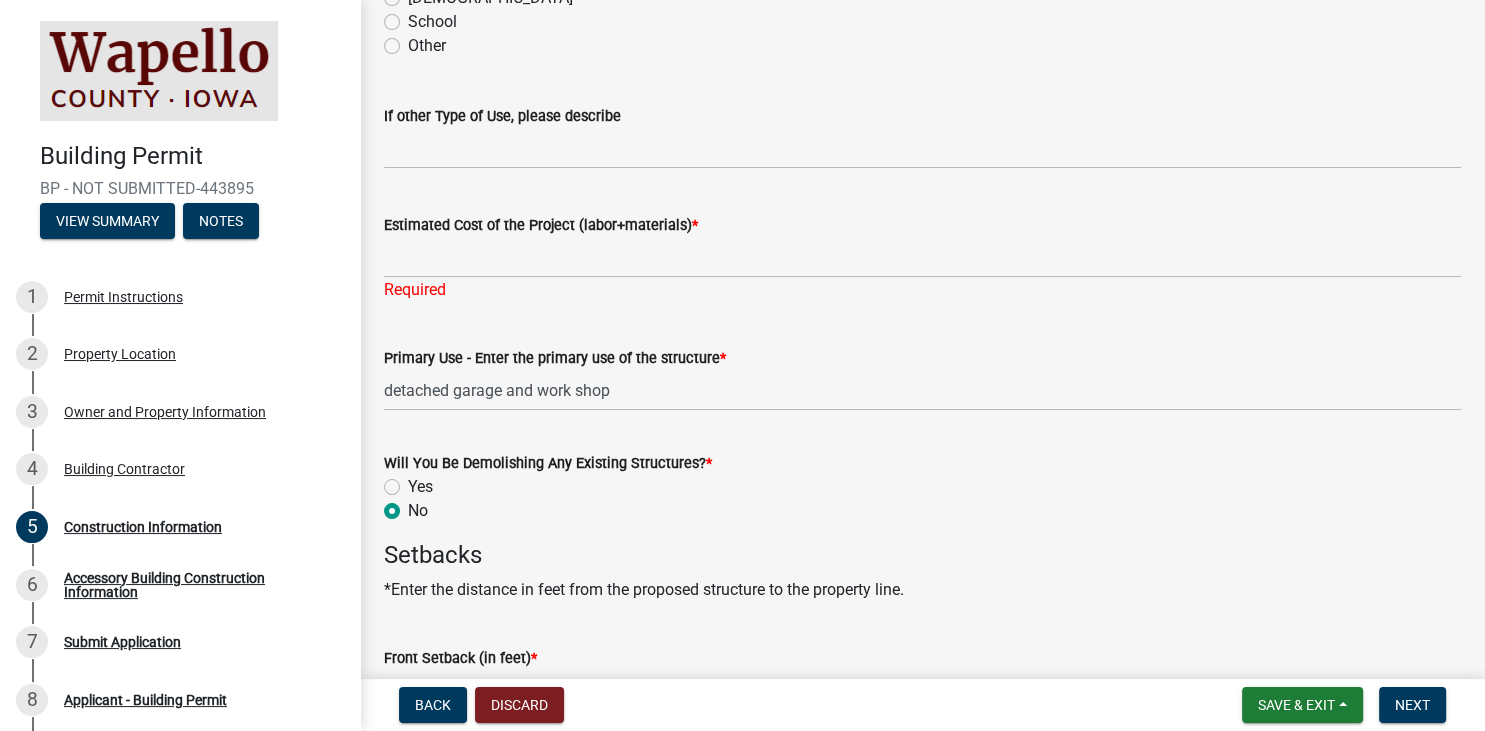 click on "Required" 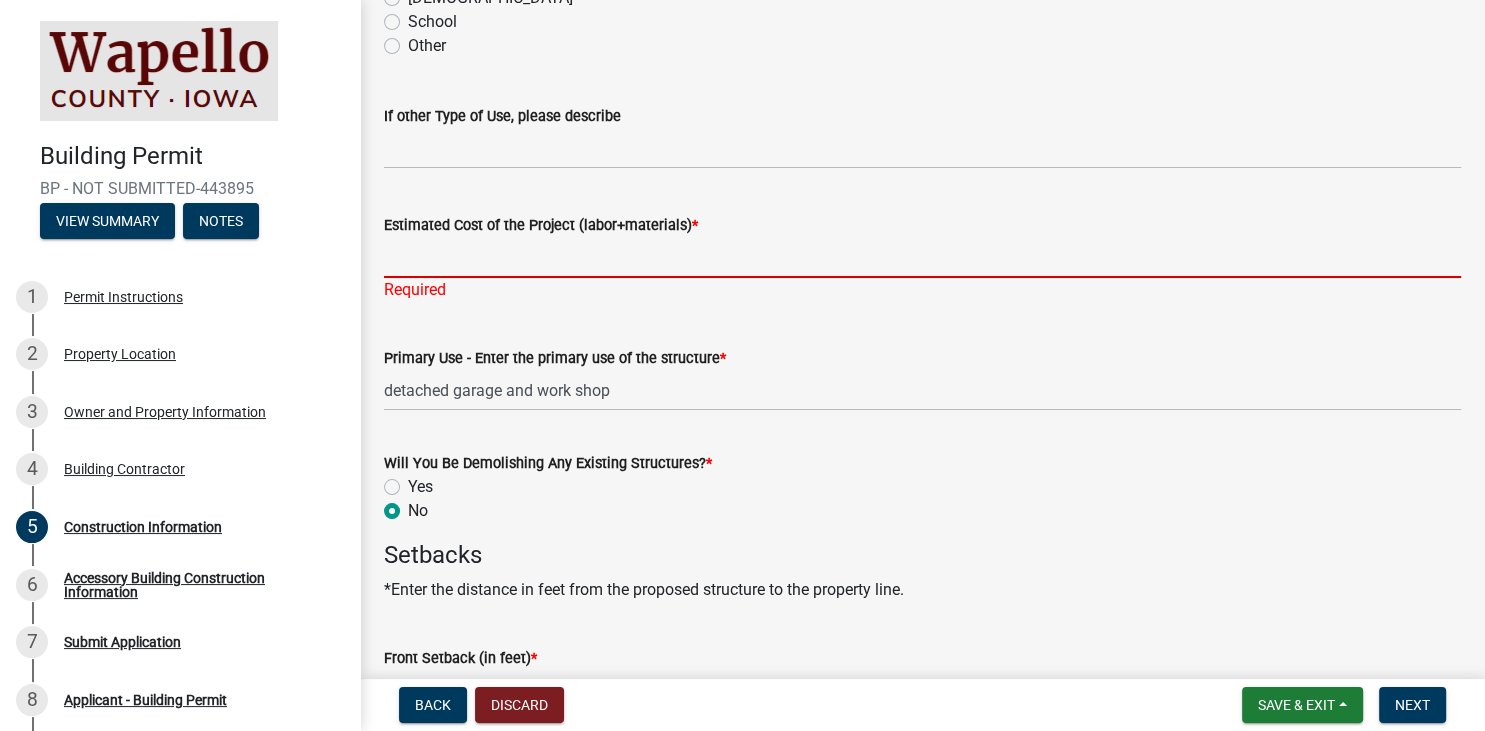 click on "Estimated Cost of the Project (labor+materials)  *" at bounding box center [922, 257] 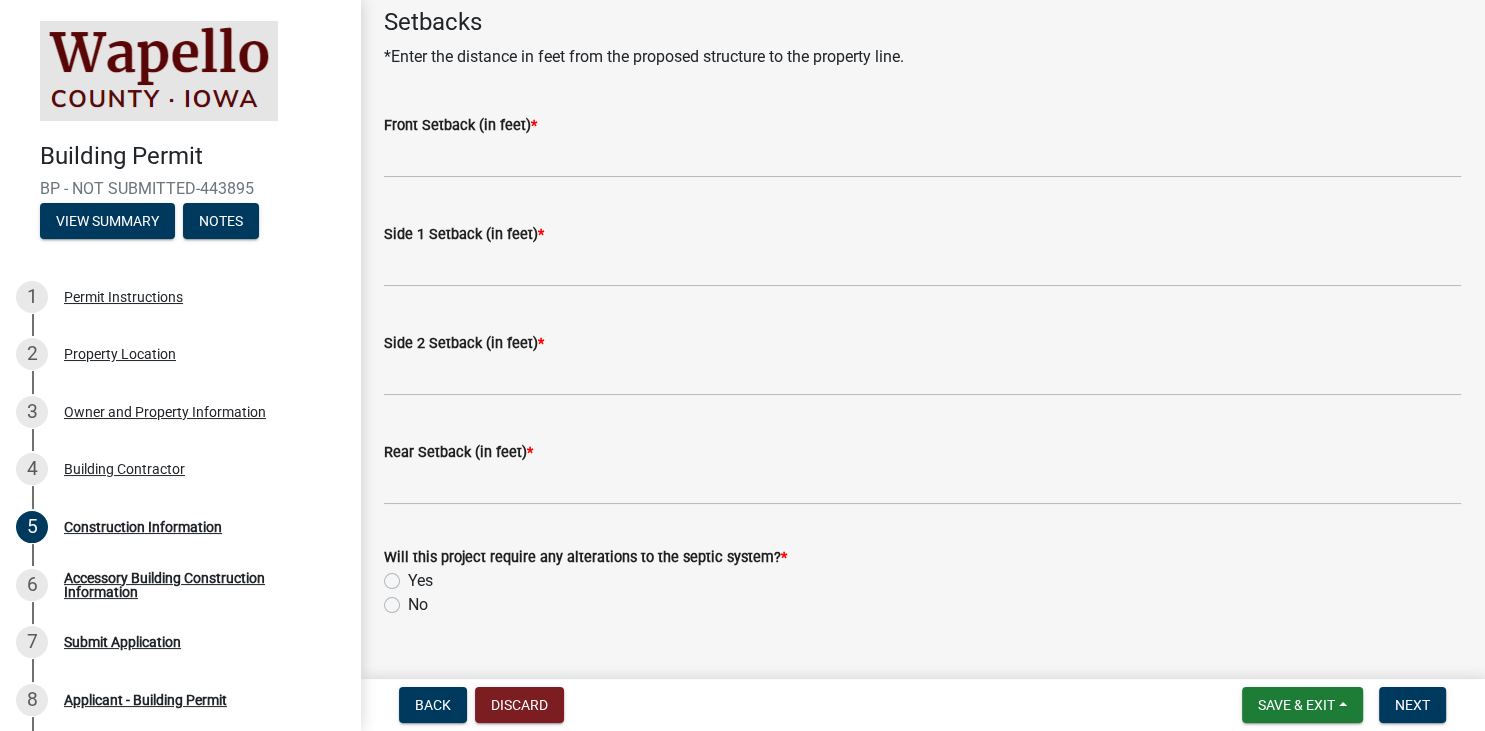 scroll, scrollTop: 1150, scrollLeft: 0, axis: vertical 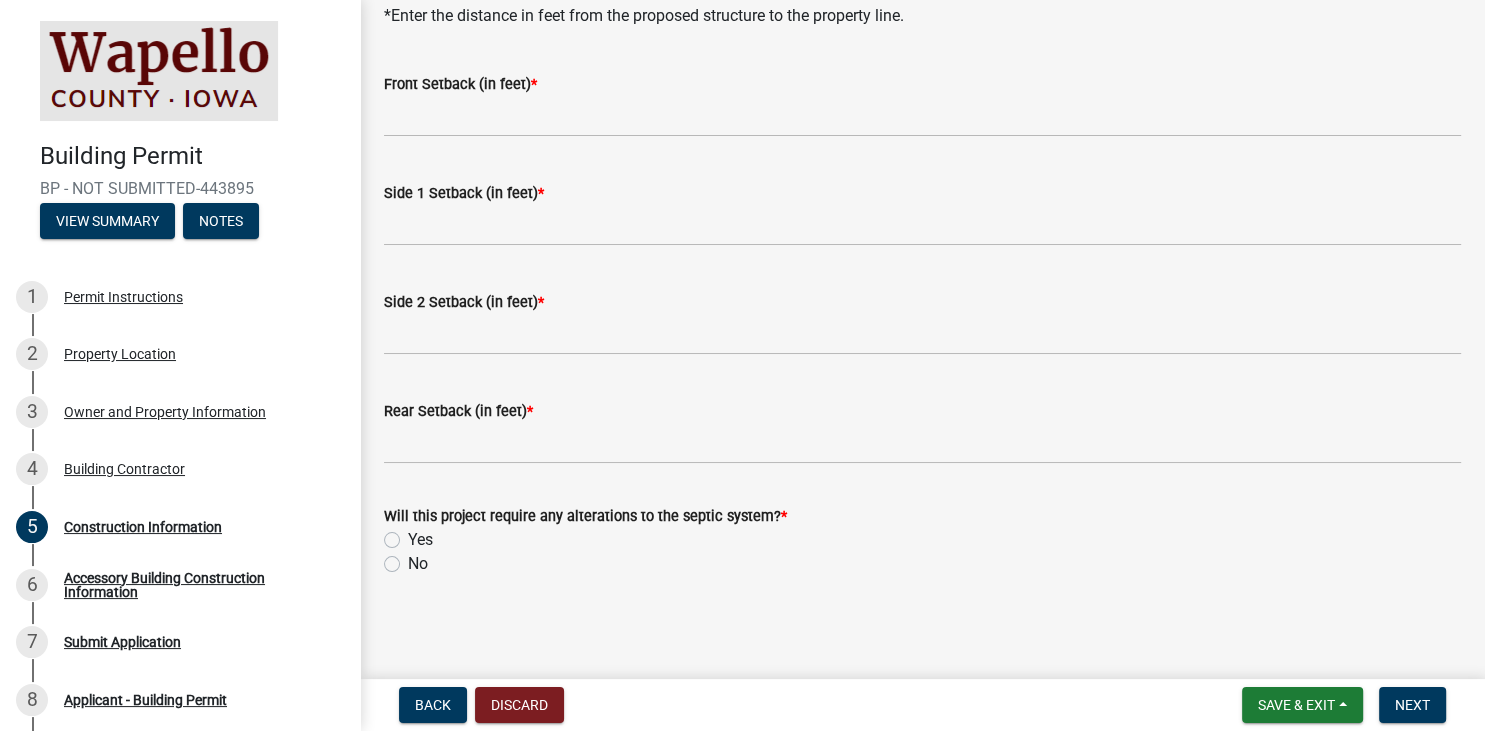 click on "No" 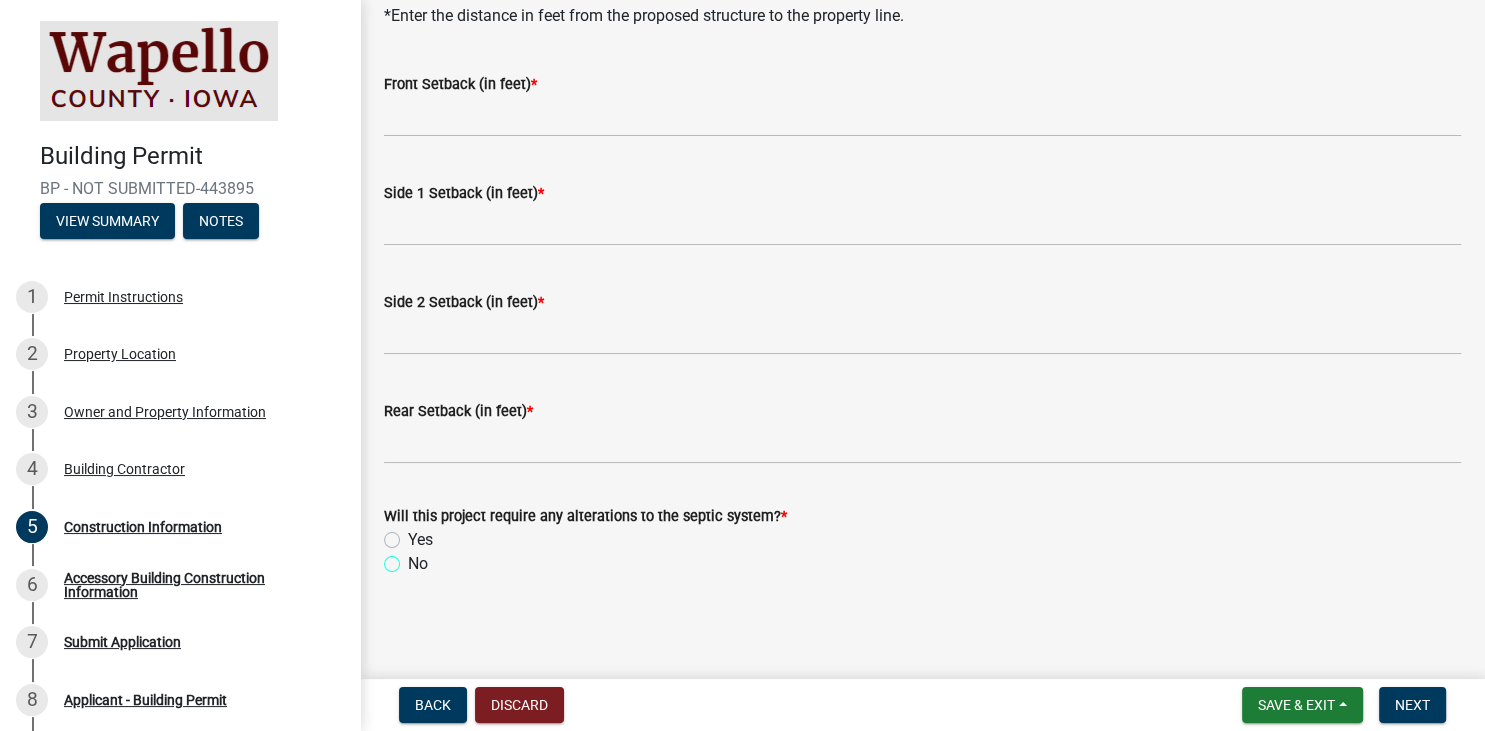 click on "No" at bounding box center [414, 558] 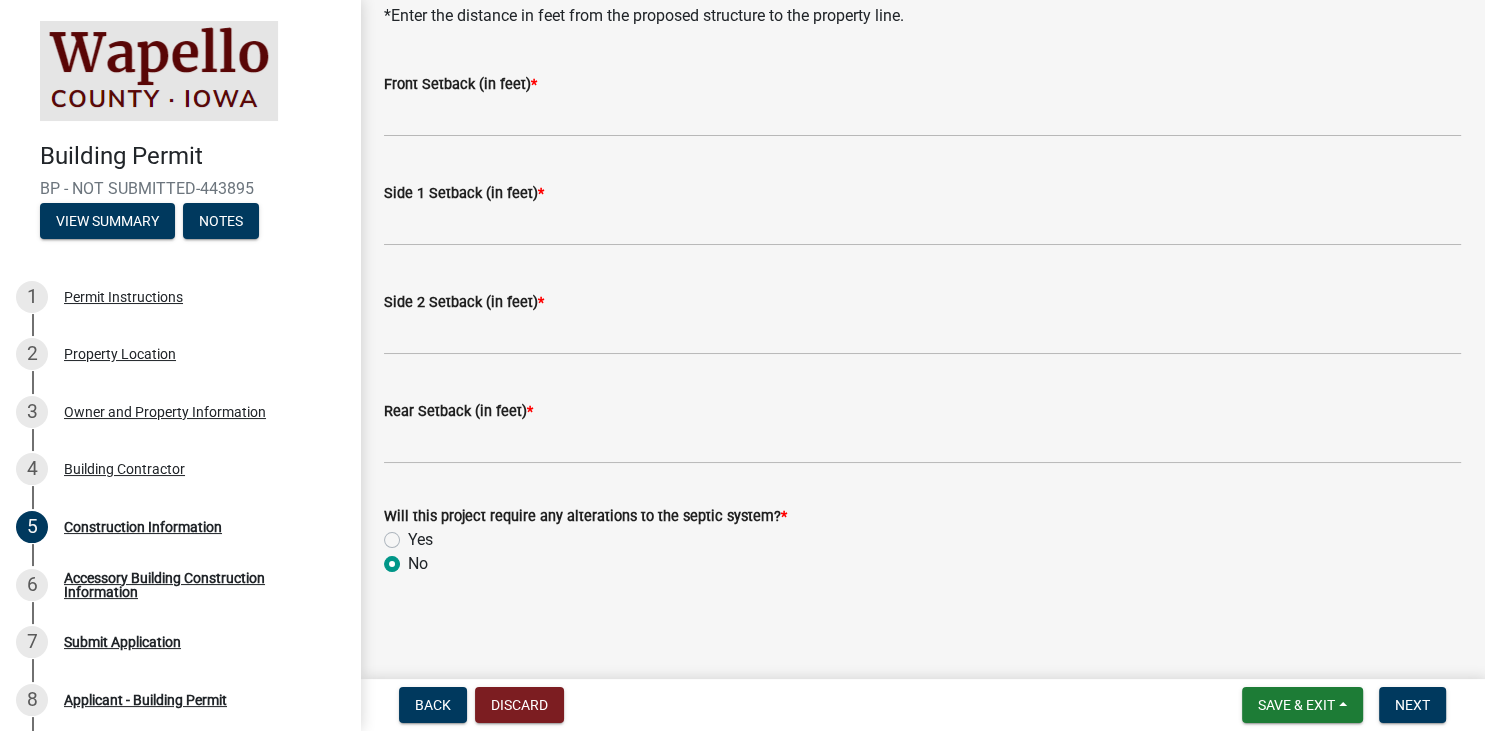 radio on "true" 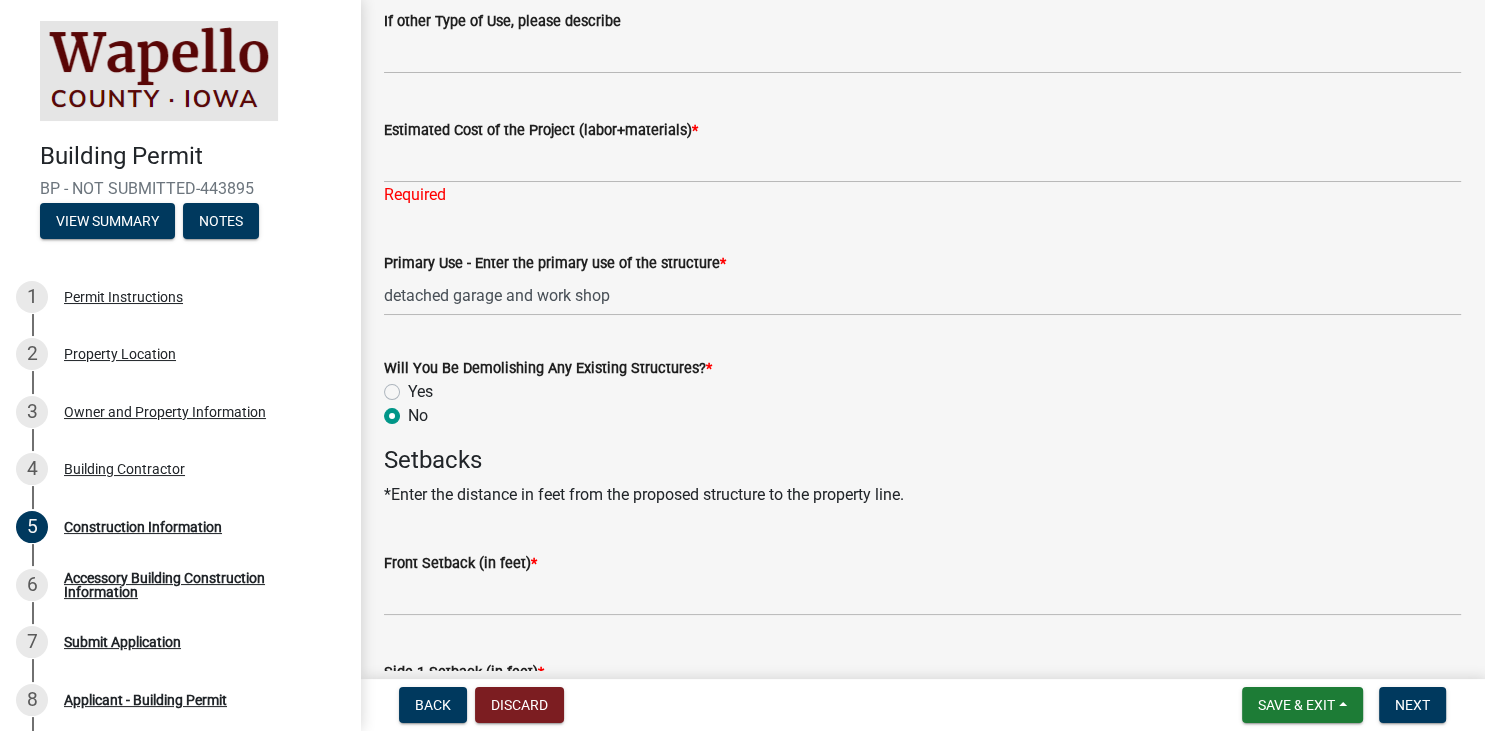 scroll, scrollTop: 574, scrollLeft: 0, axis: vertical 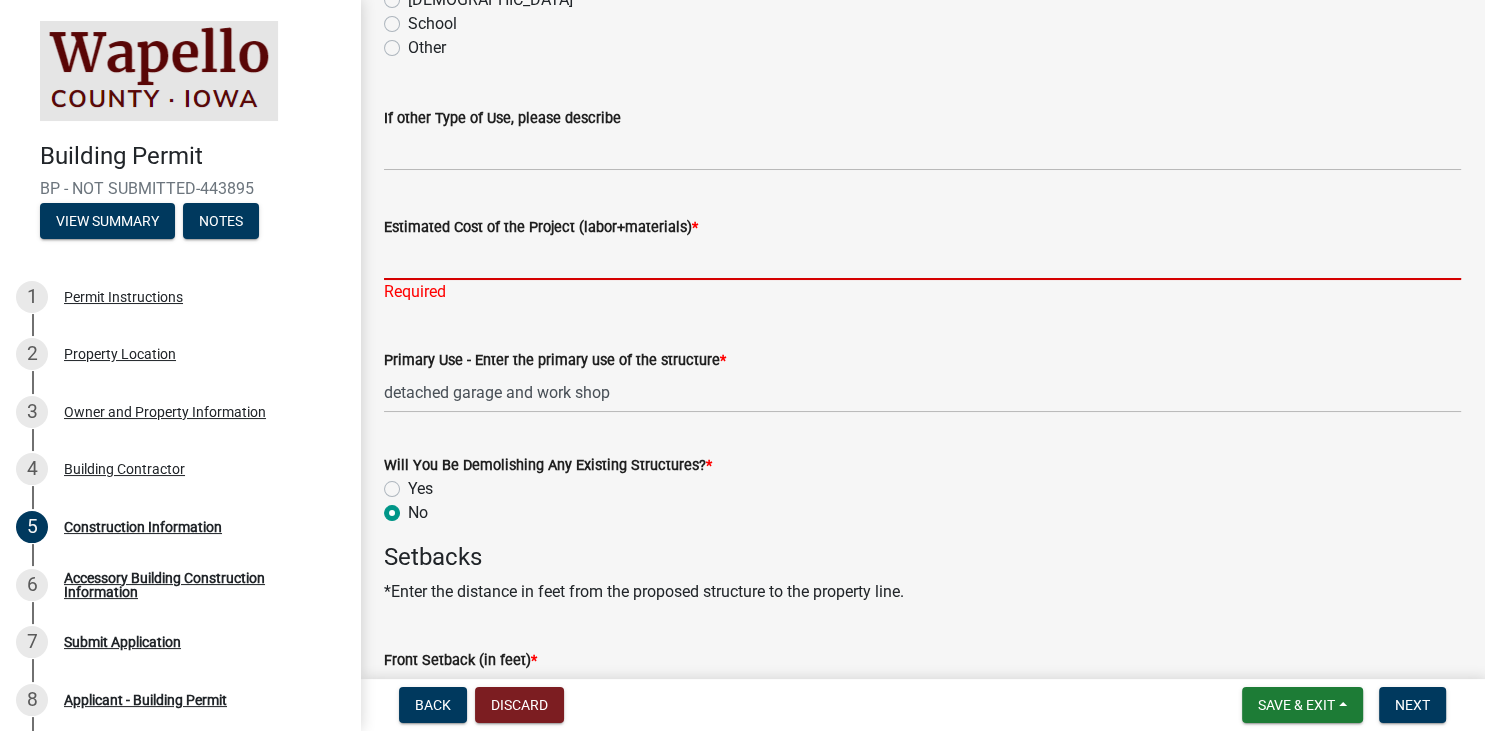 click on "Estimated Cost of the Project (labor+materials)  *" at bounding box center (922, 259) 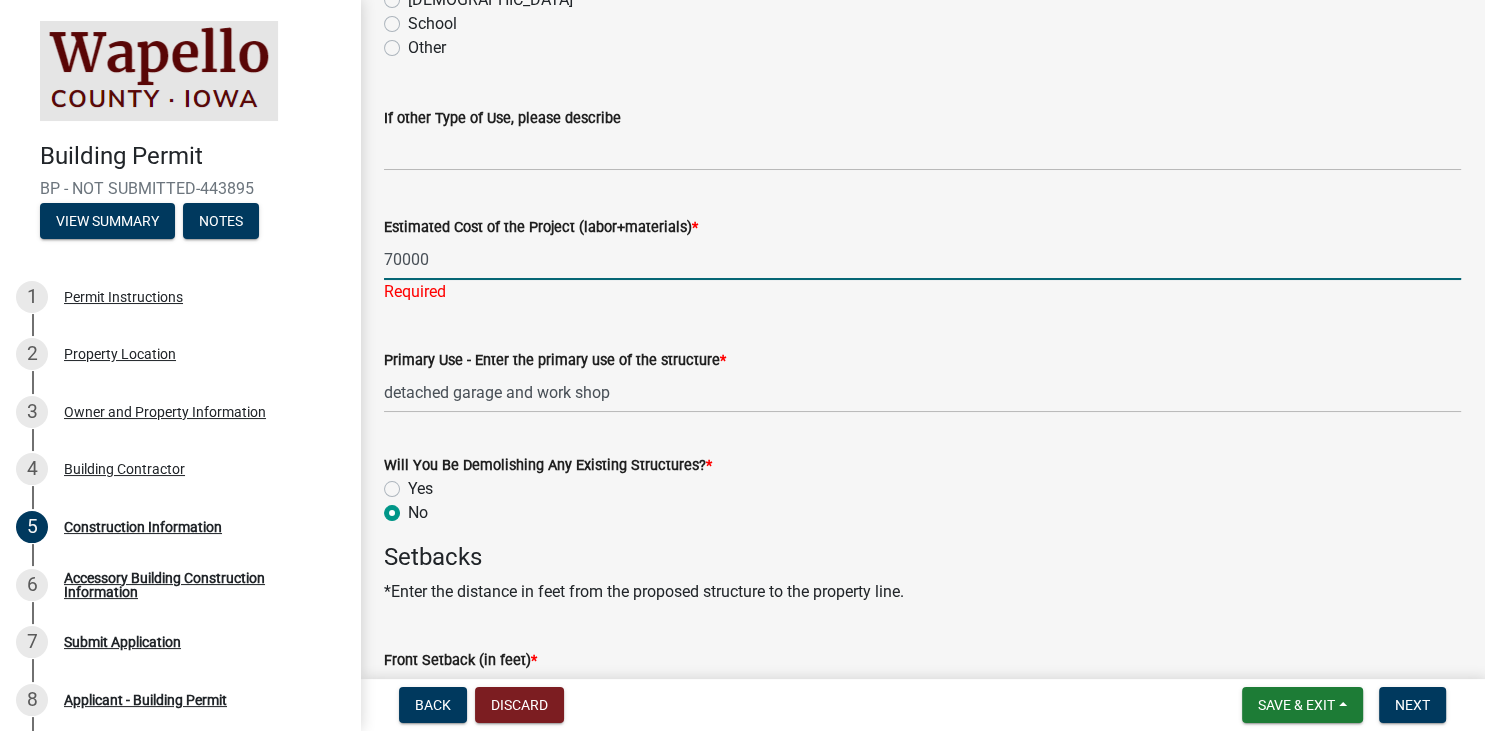 type on "70000" 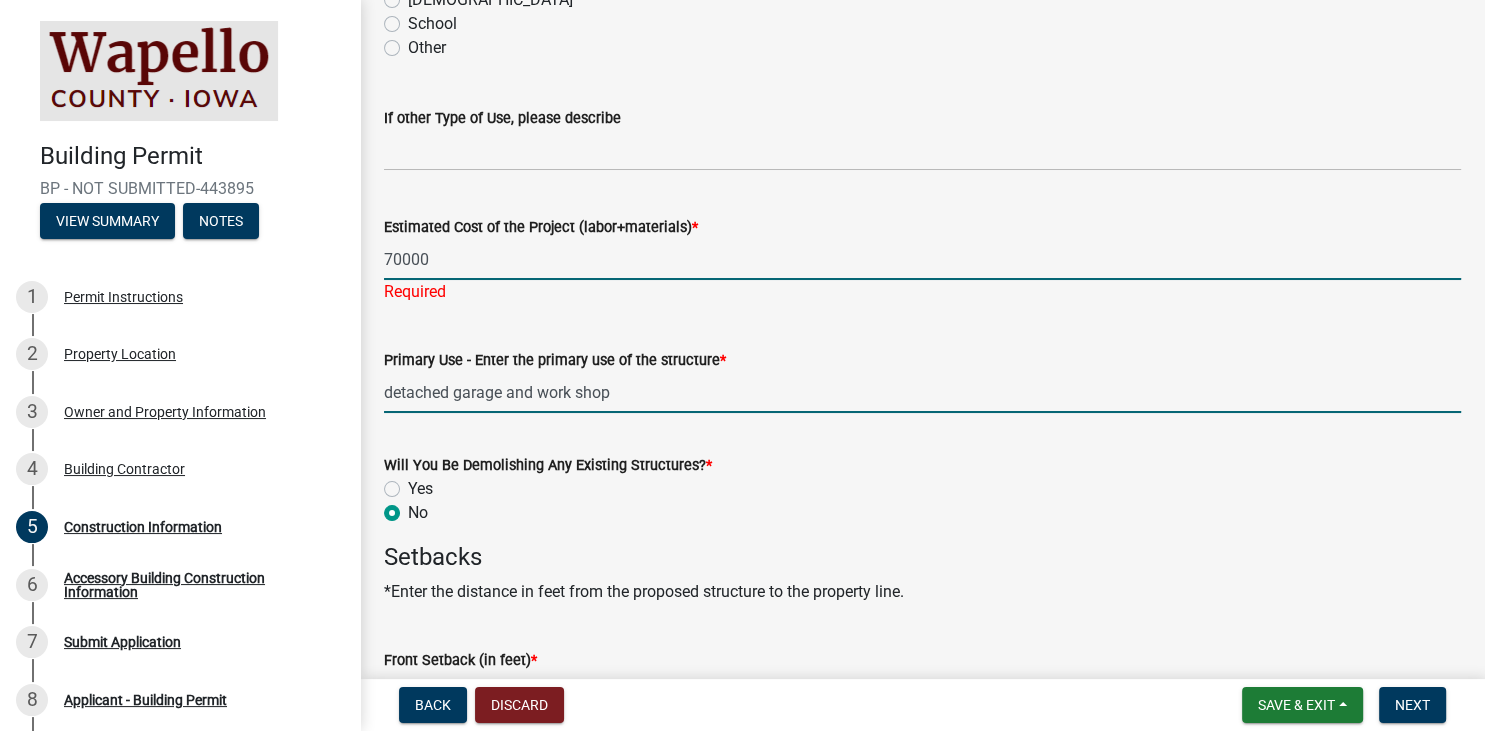 click on "detached garage and work shop" at bounding box center (922, 392) 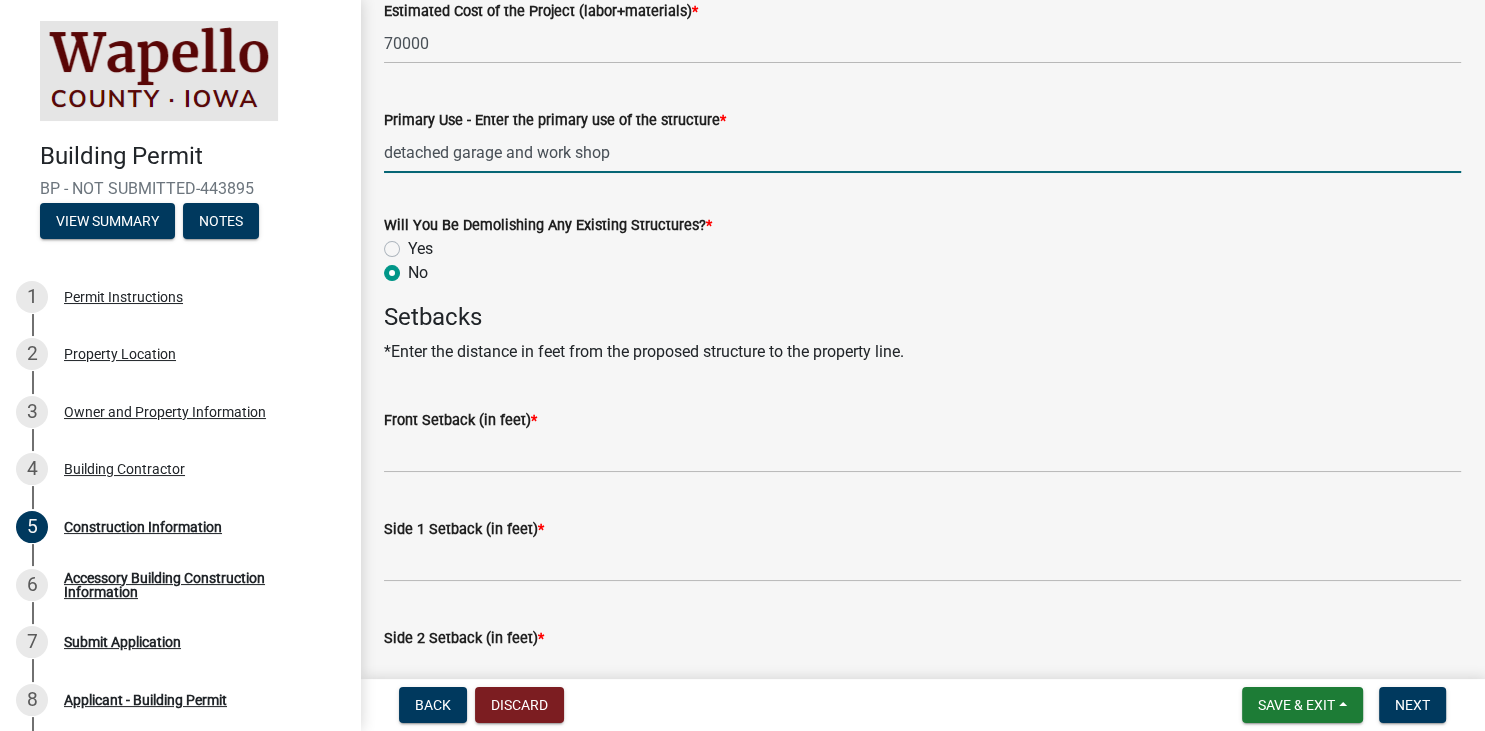 scroll, scrollTop: 805, scrollLeft: 0, axis: vertical 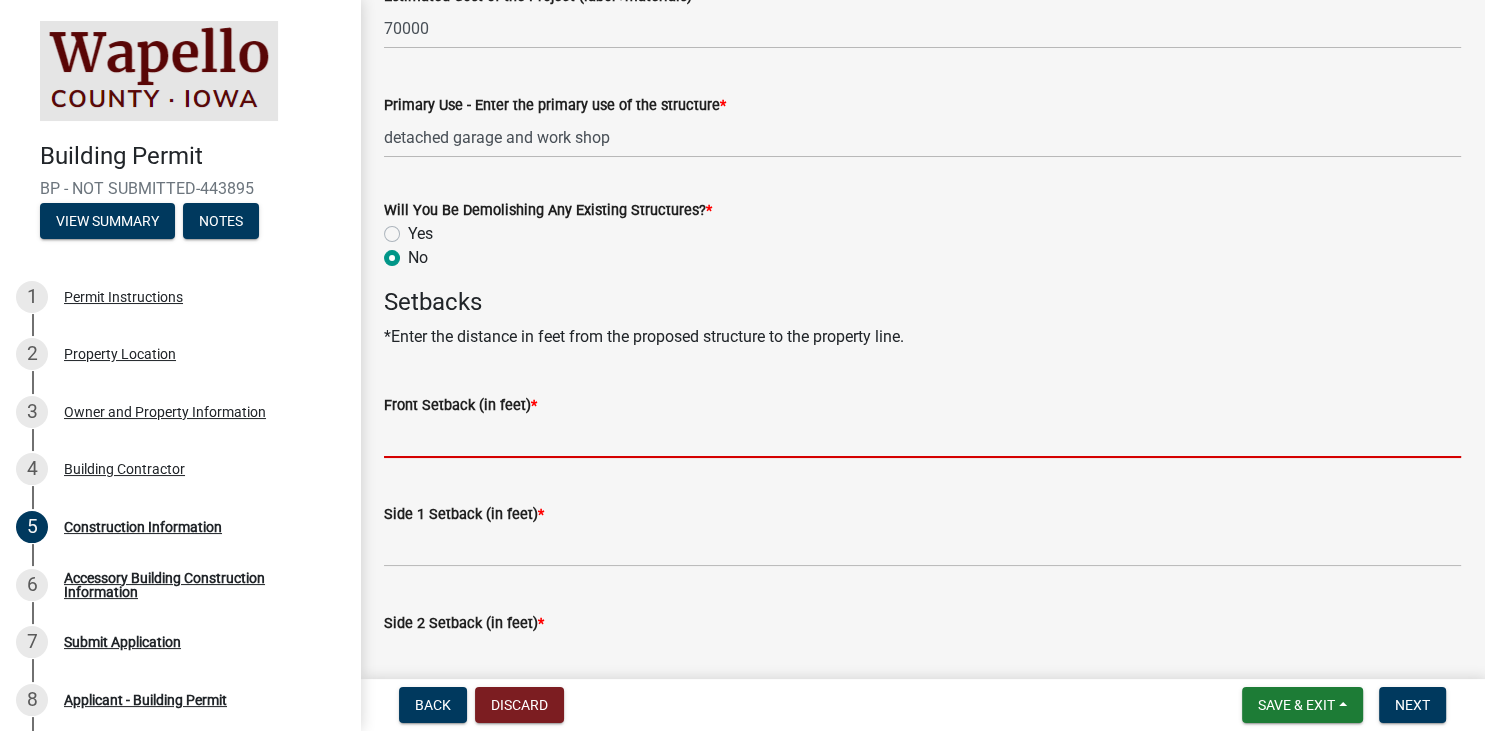 click on "Front Setback (in feet)  *" at bounding box center (922, 437) 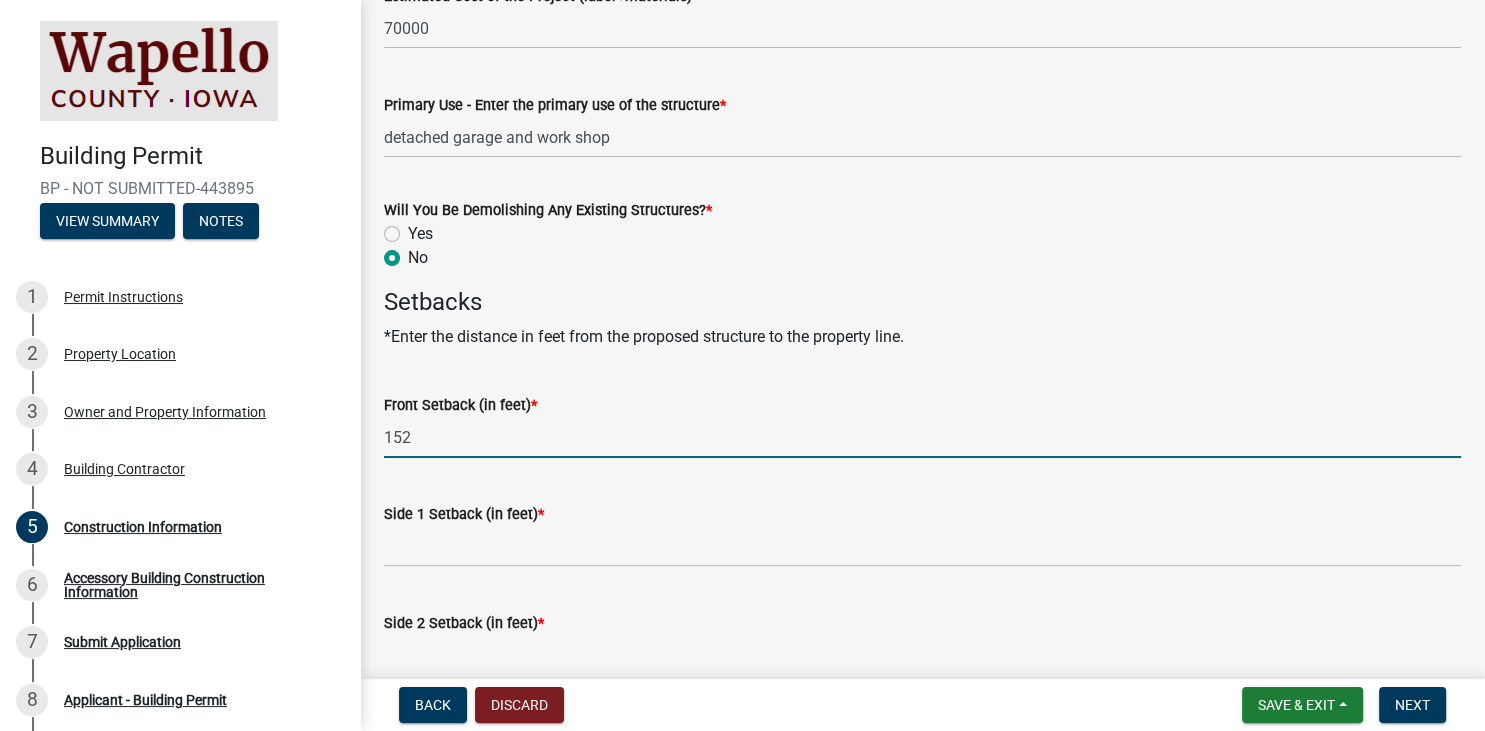 type on "152" 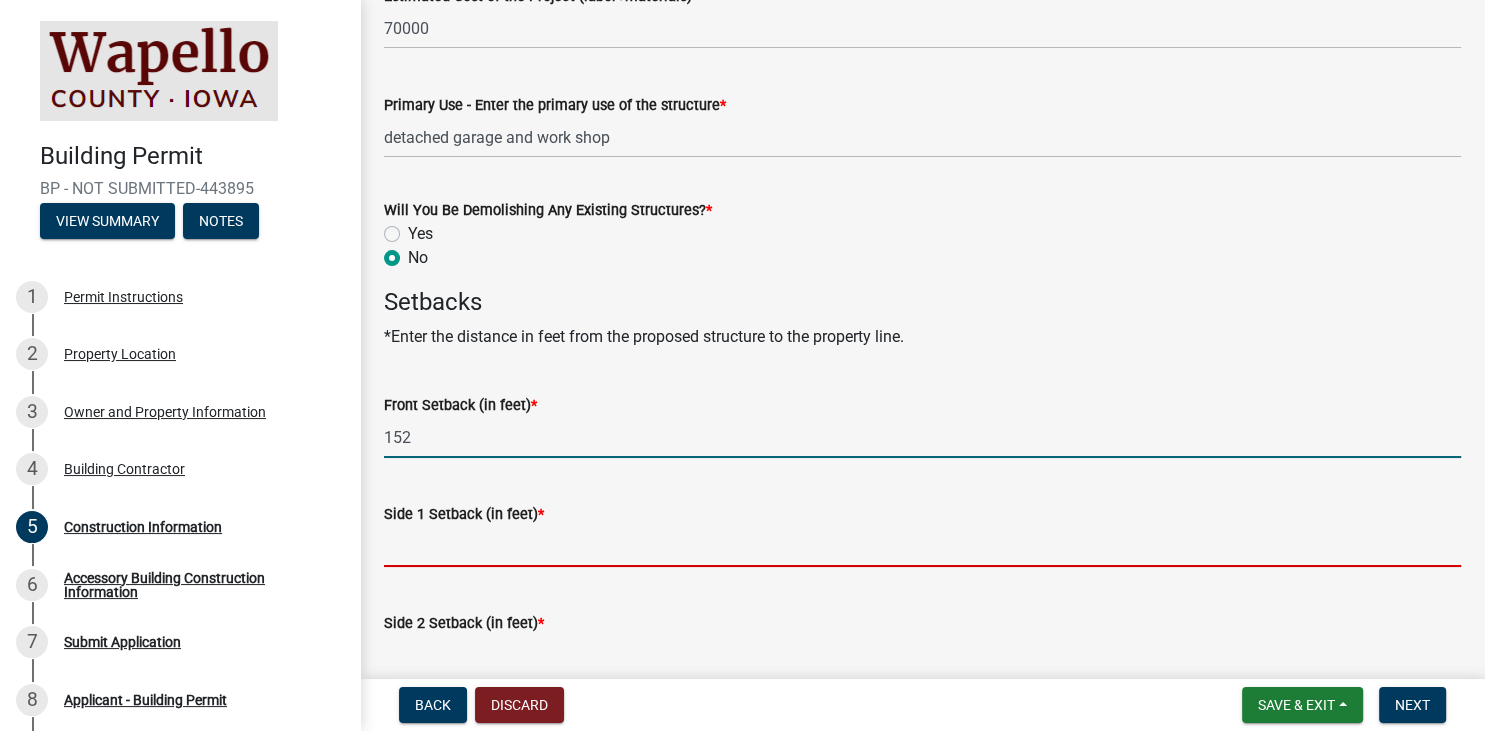 click on "Side 1 Setback (in feet)  *" at bounding box center [922, 546] 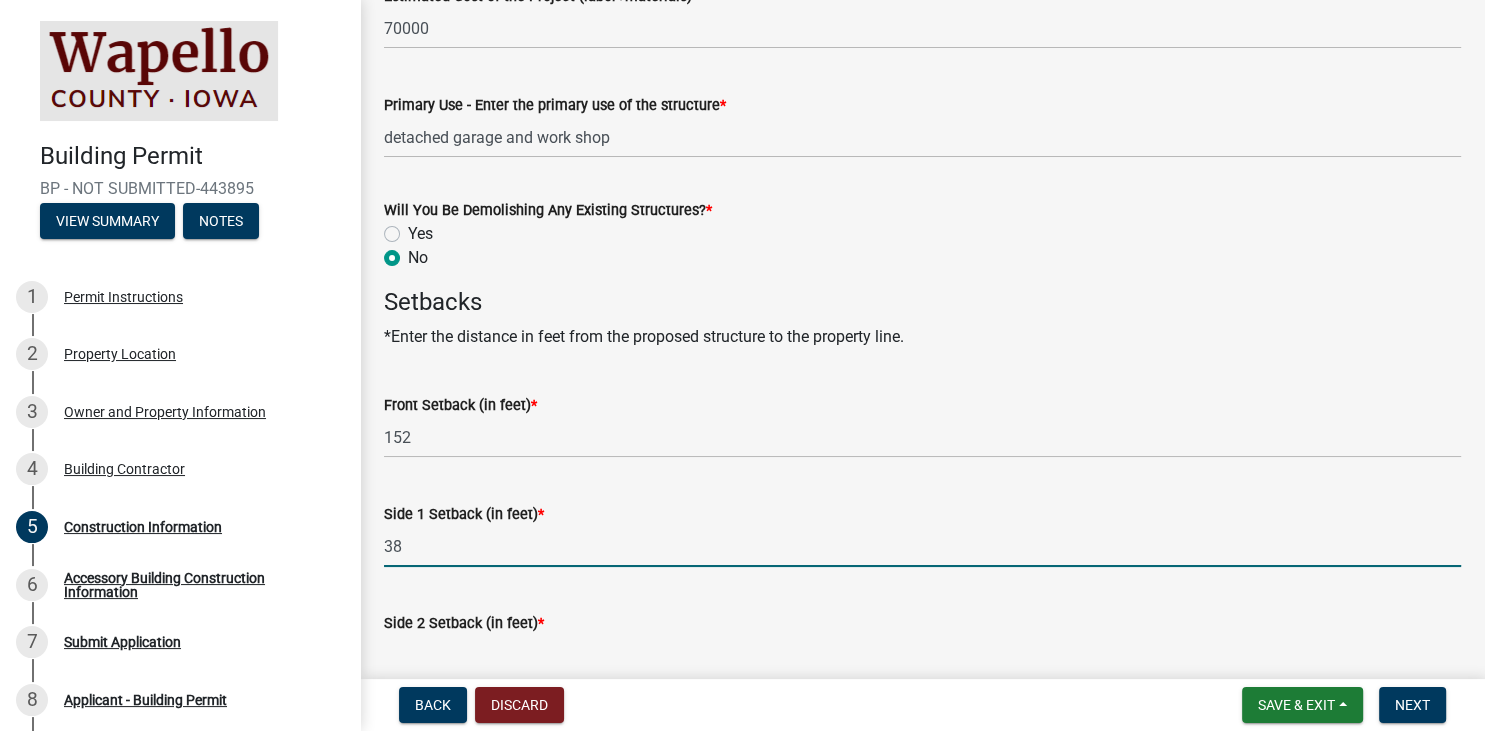 scroll, scrollTop: 920, scrollLeft: 0, axis: vertical 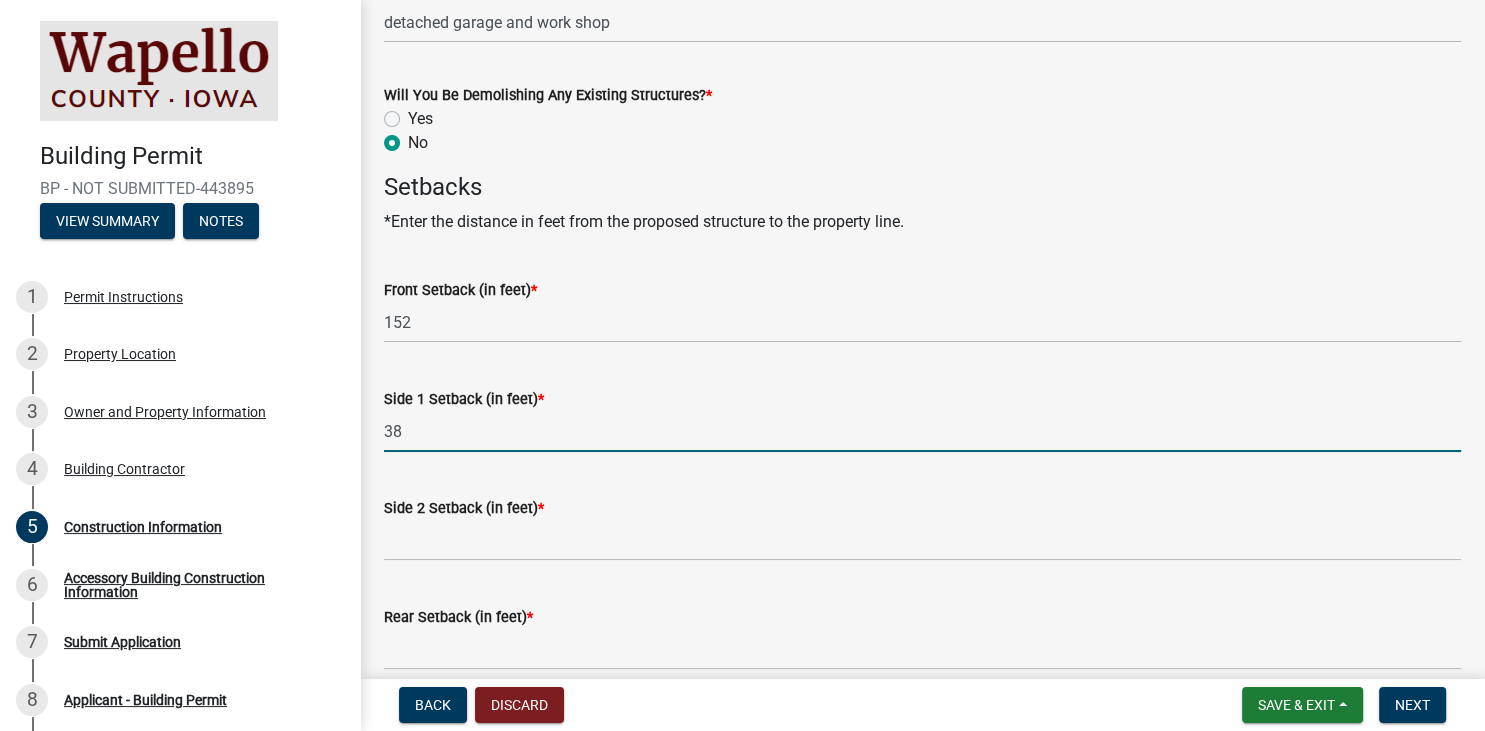 type on "38" 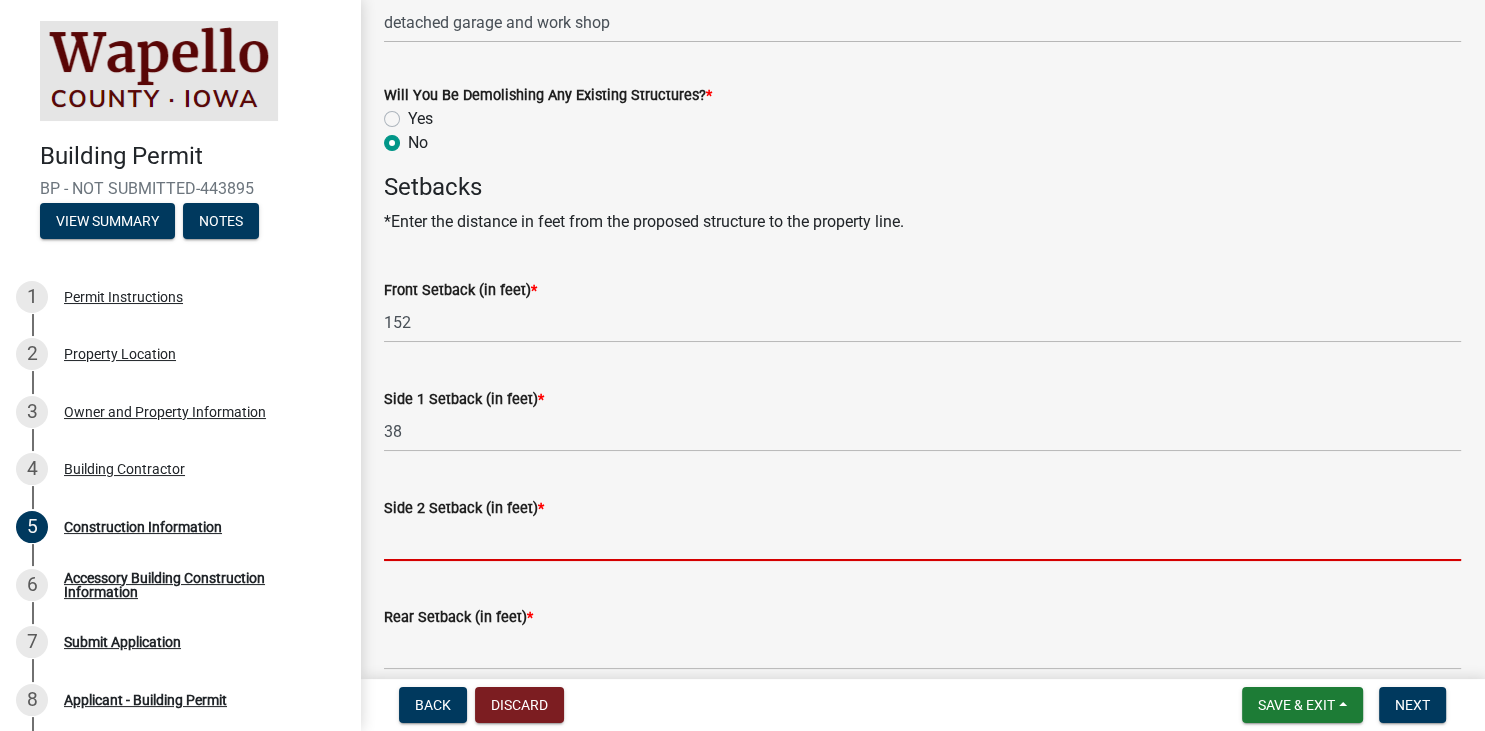 click on "Side 2 Setback (in feet)  *" at bounding box center (922, 540) 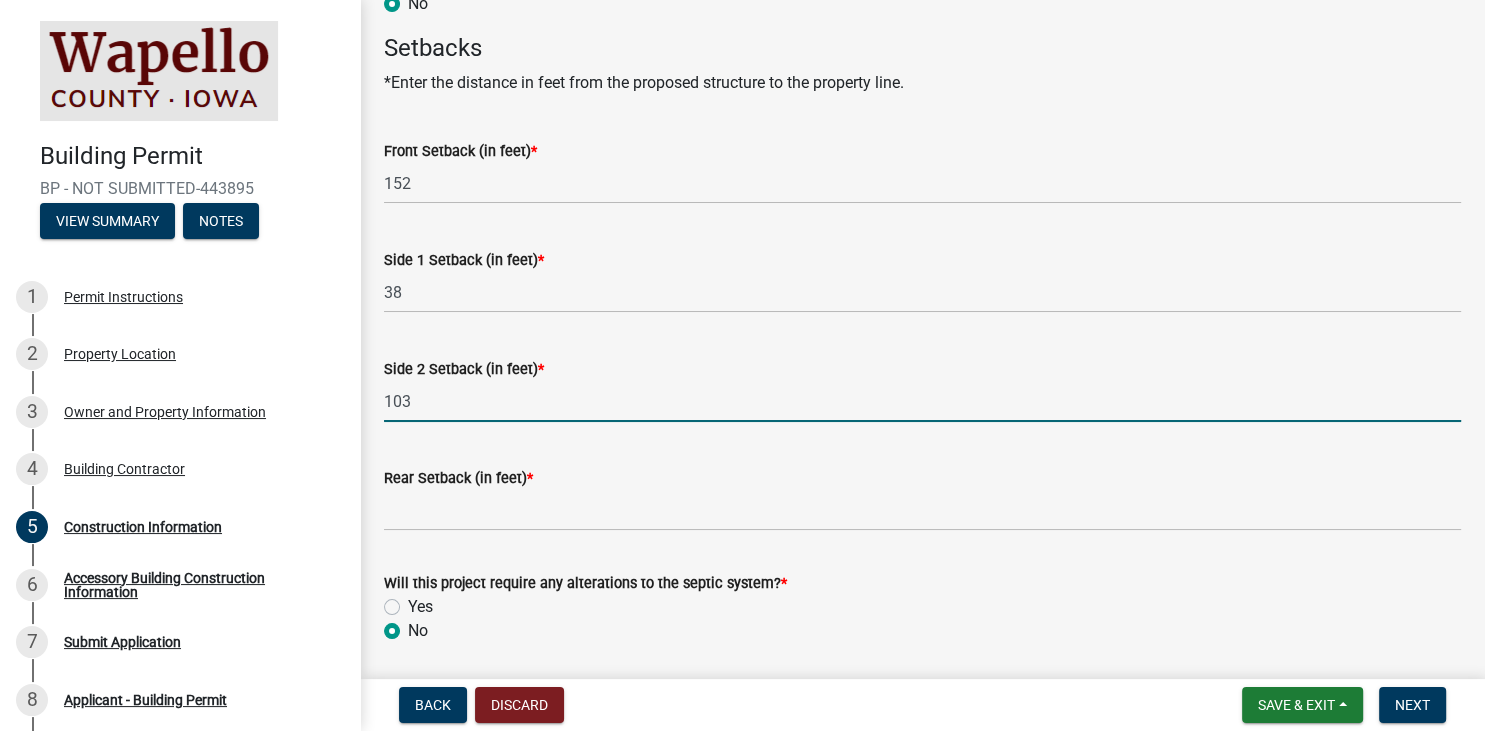 scroll, scrollTop: 1126, scrollLeft: 0, axis: vertical 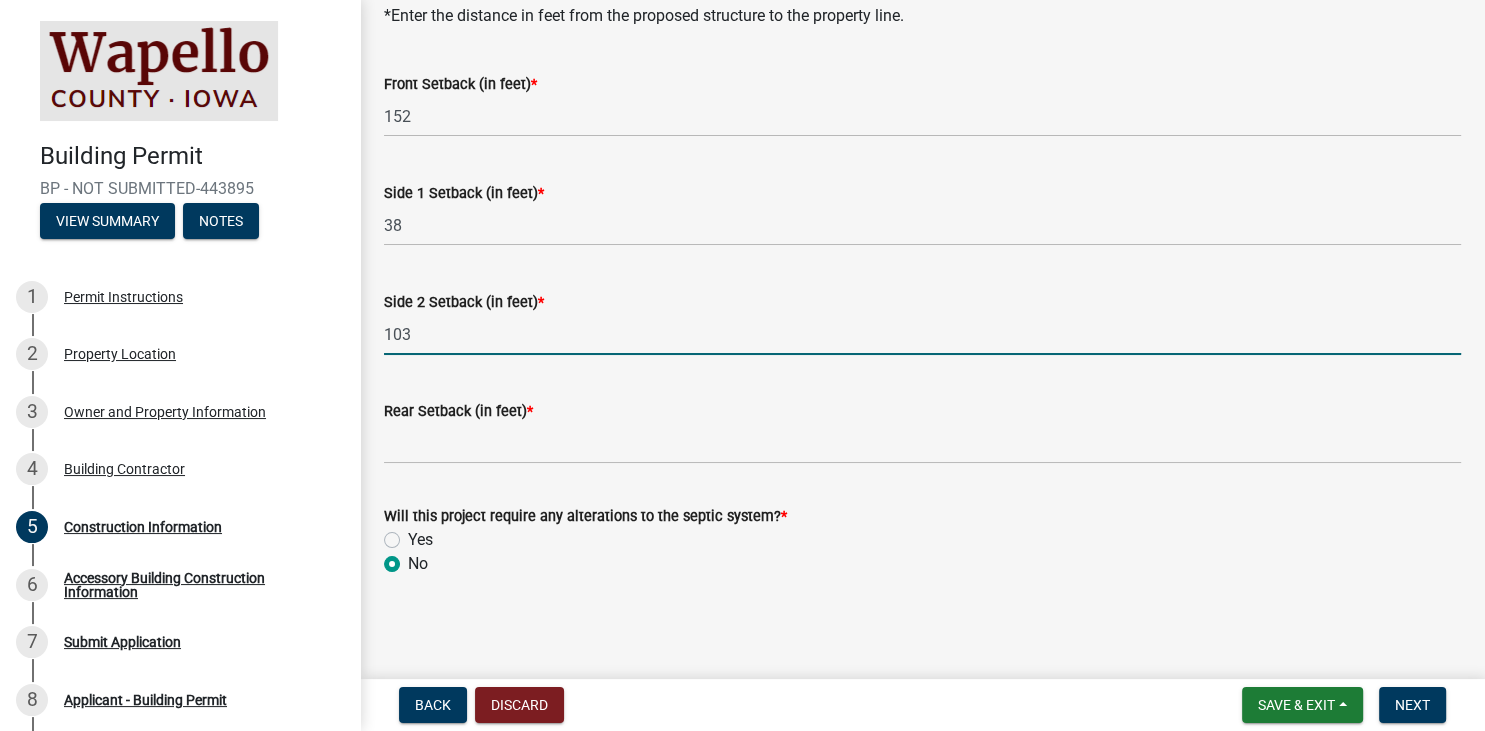 type on "103" 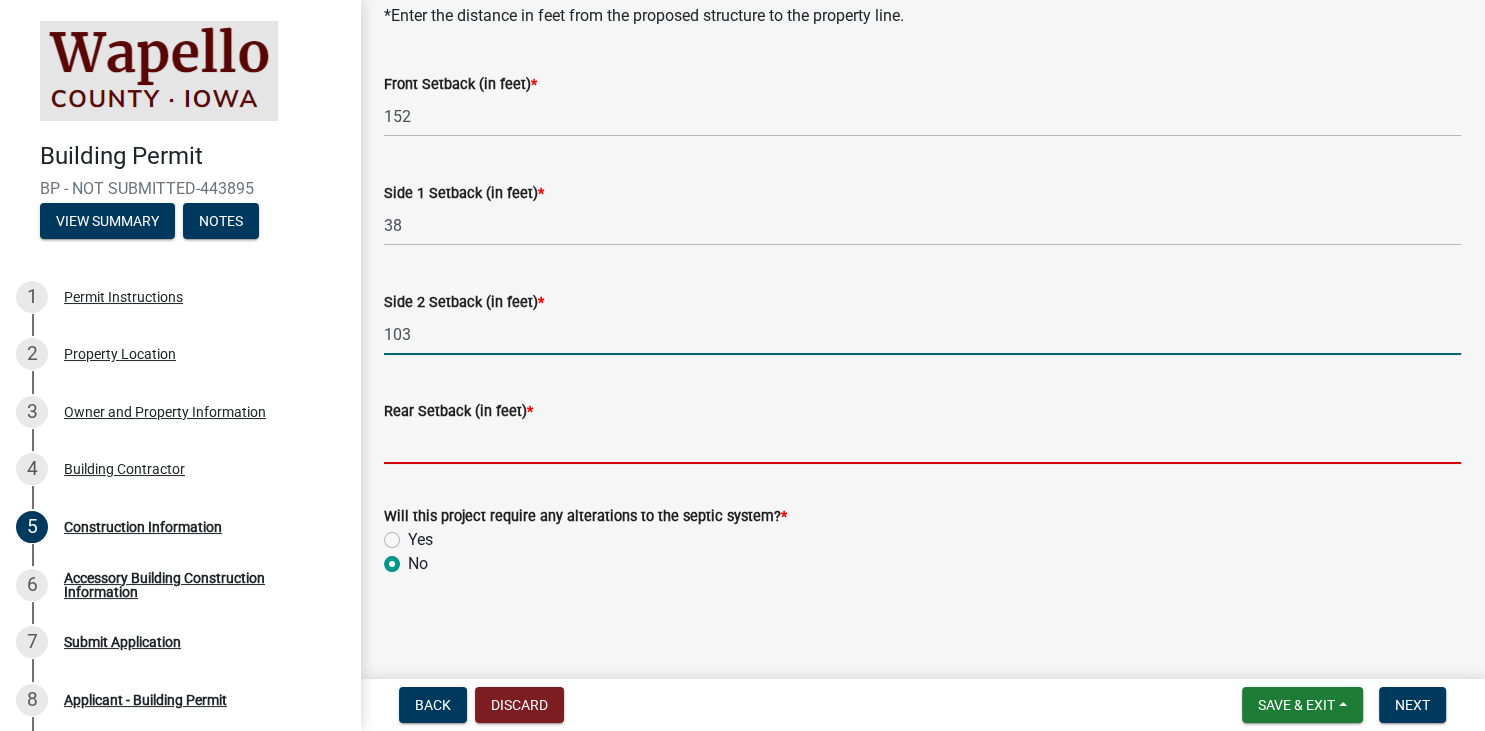 click on "Rear Setback (in feet)  *" at bounding box center [922, 443] 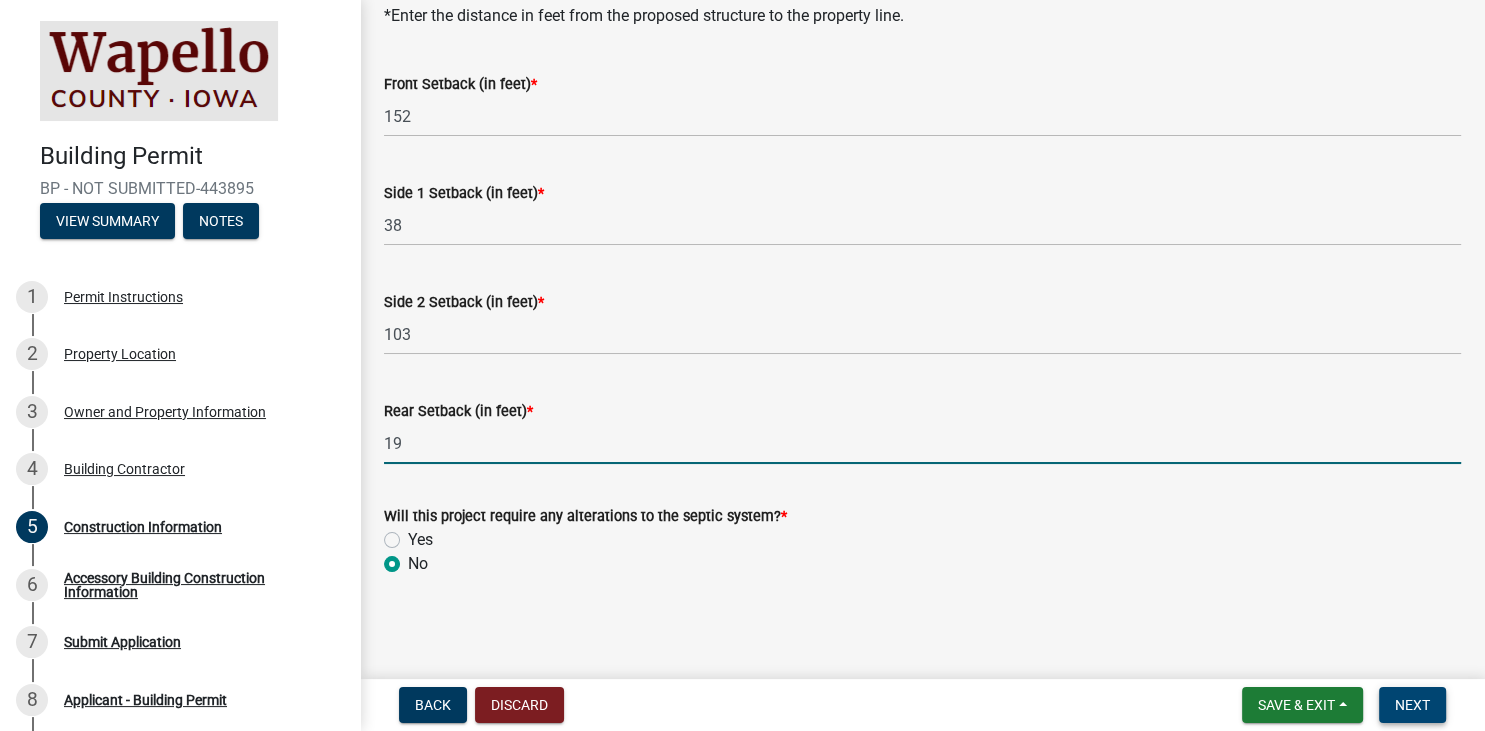 type on "19" 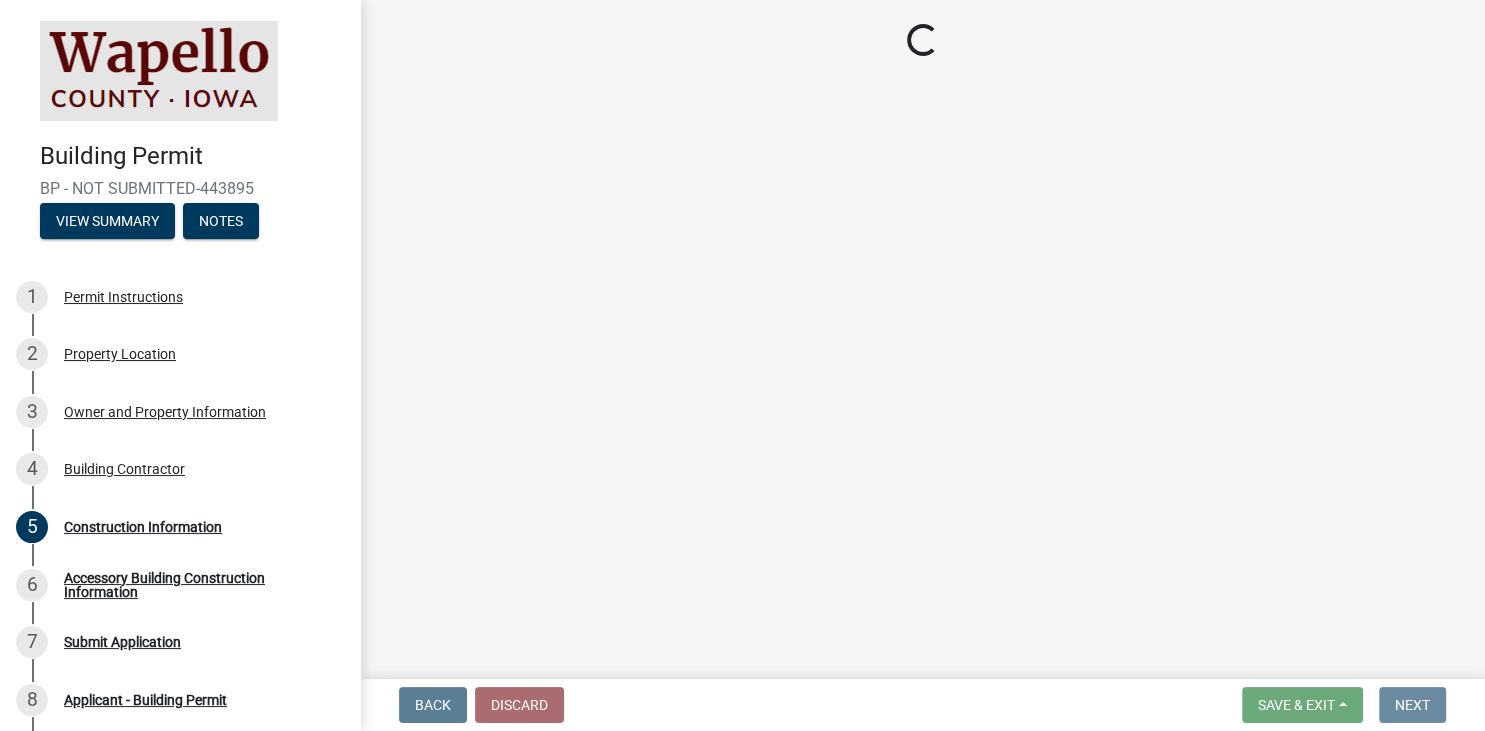 scroll, scrollTop: 0, scrollLeft: 0, axis: both 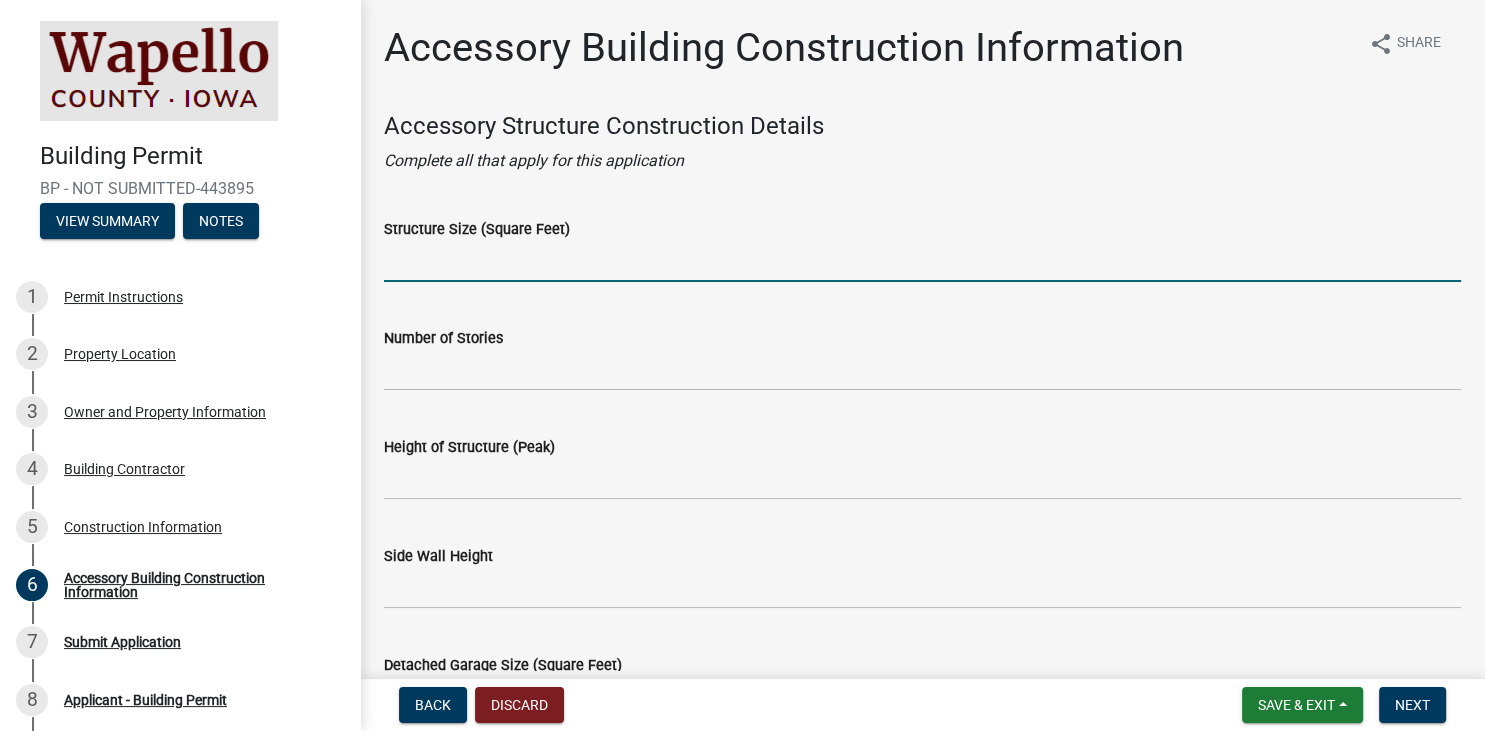 click on "Structure Size (Square Feet)" at bounding box center [922, 261] 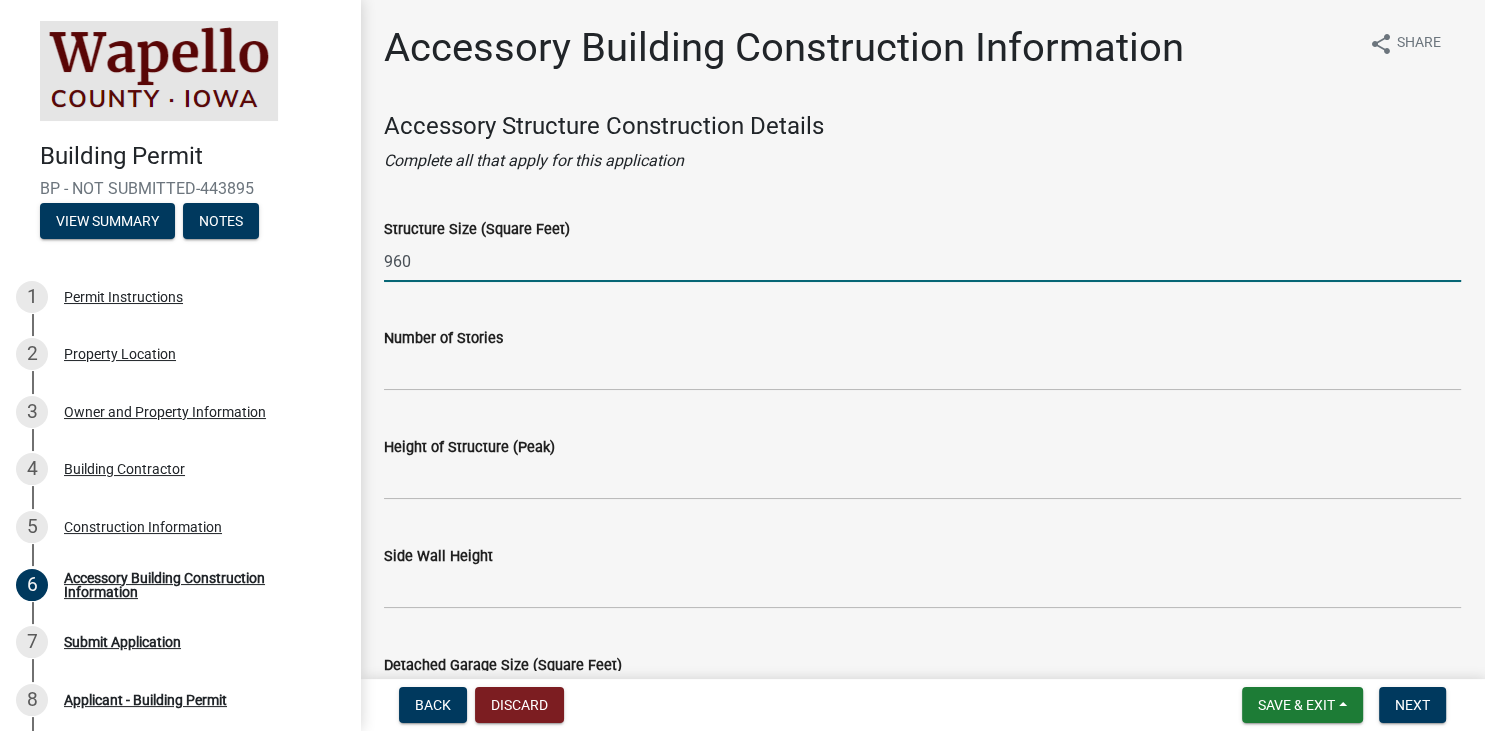 type on "960" 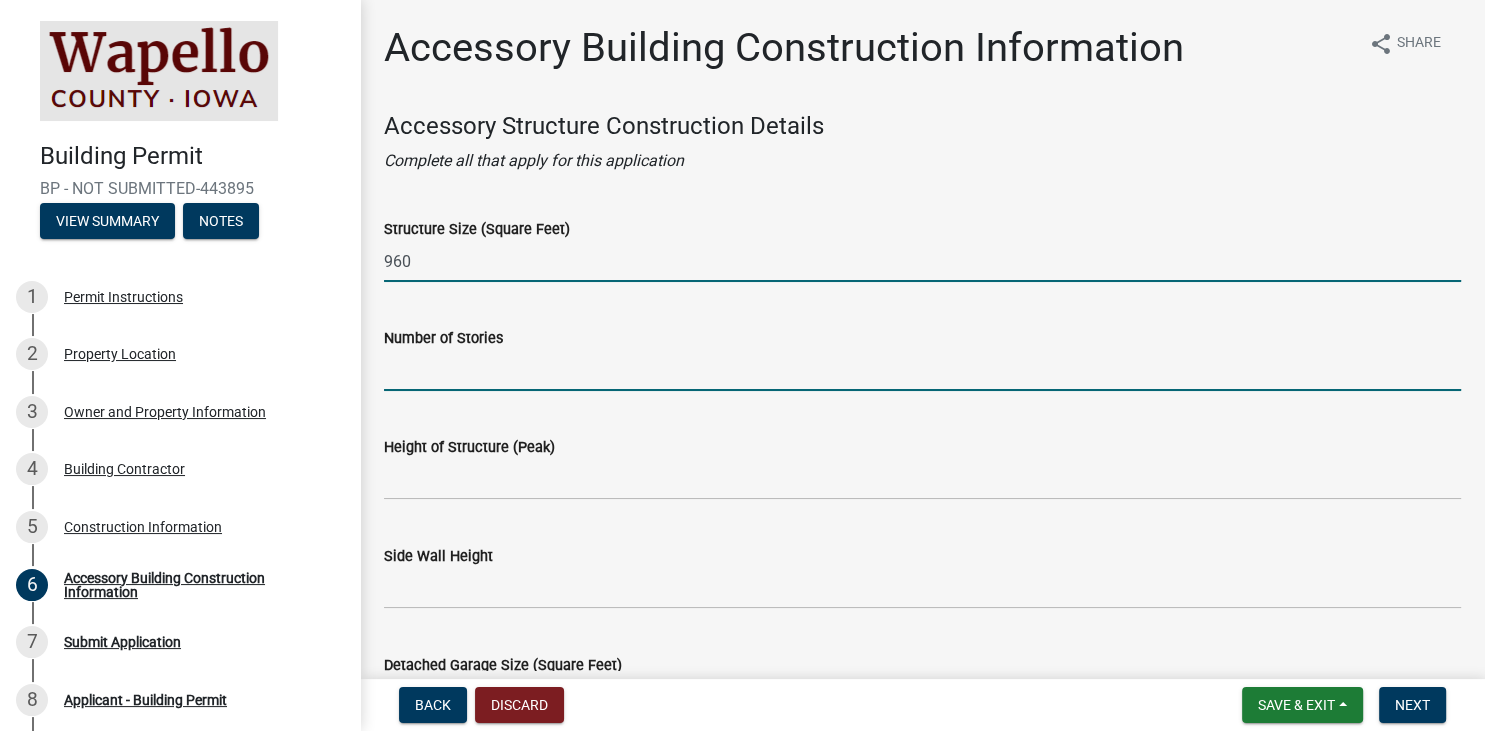 click on "Number of Stories" at bounding box center (922, 370) 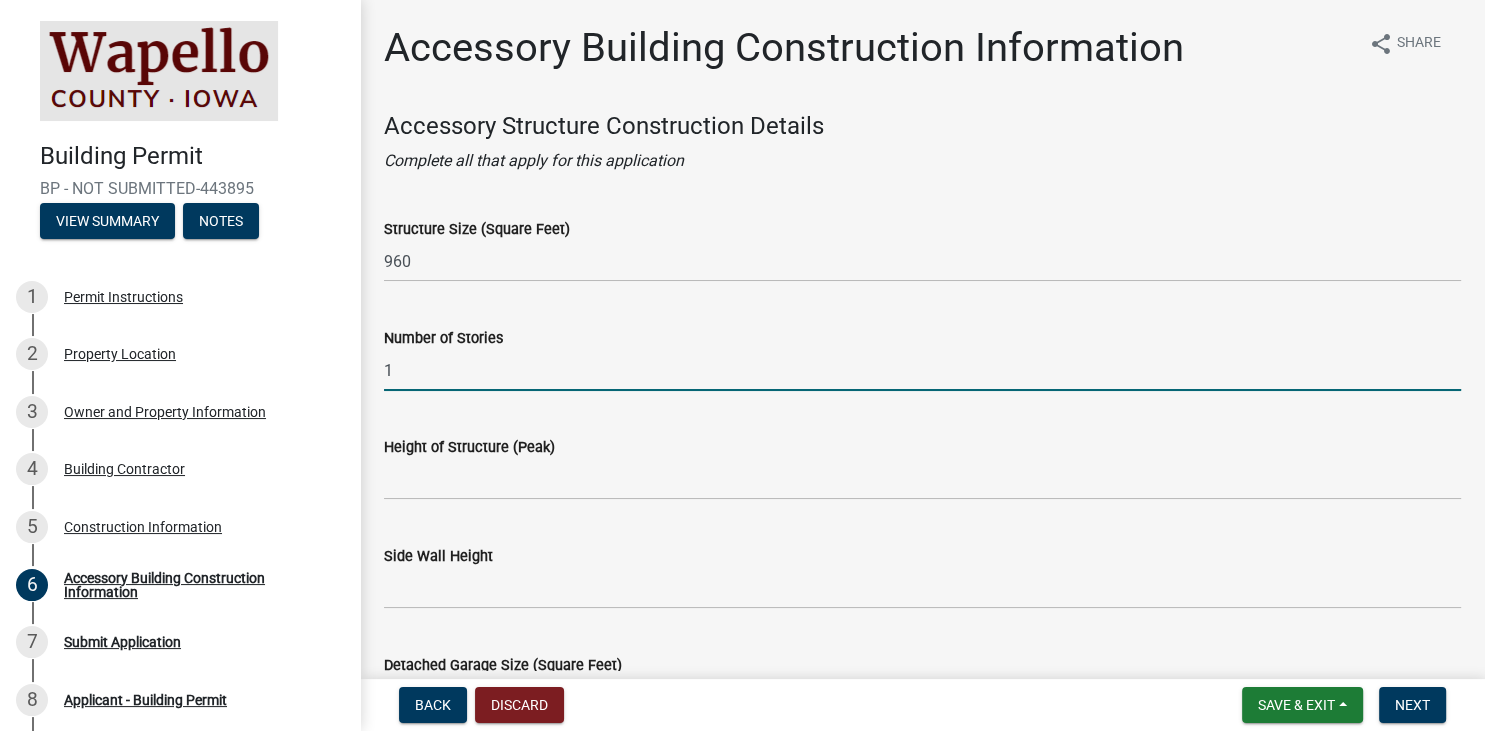 type on "1" 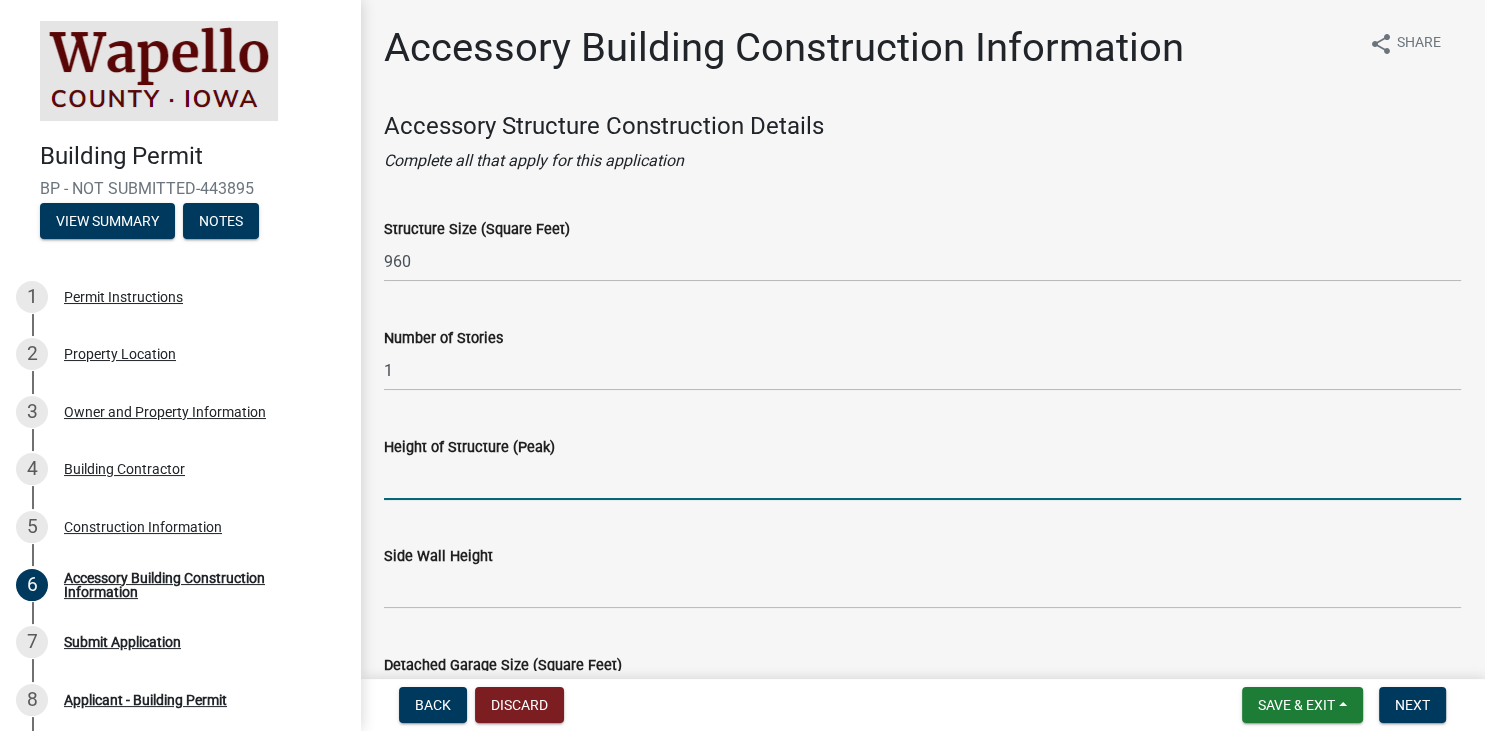 click on "Height of Structure (Peak)" at bounding box center [922, 479] 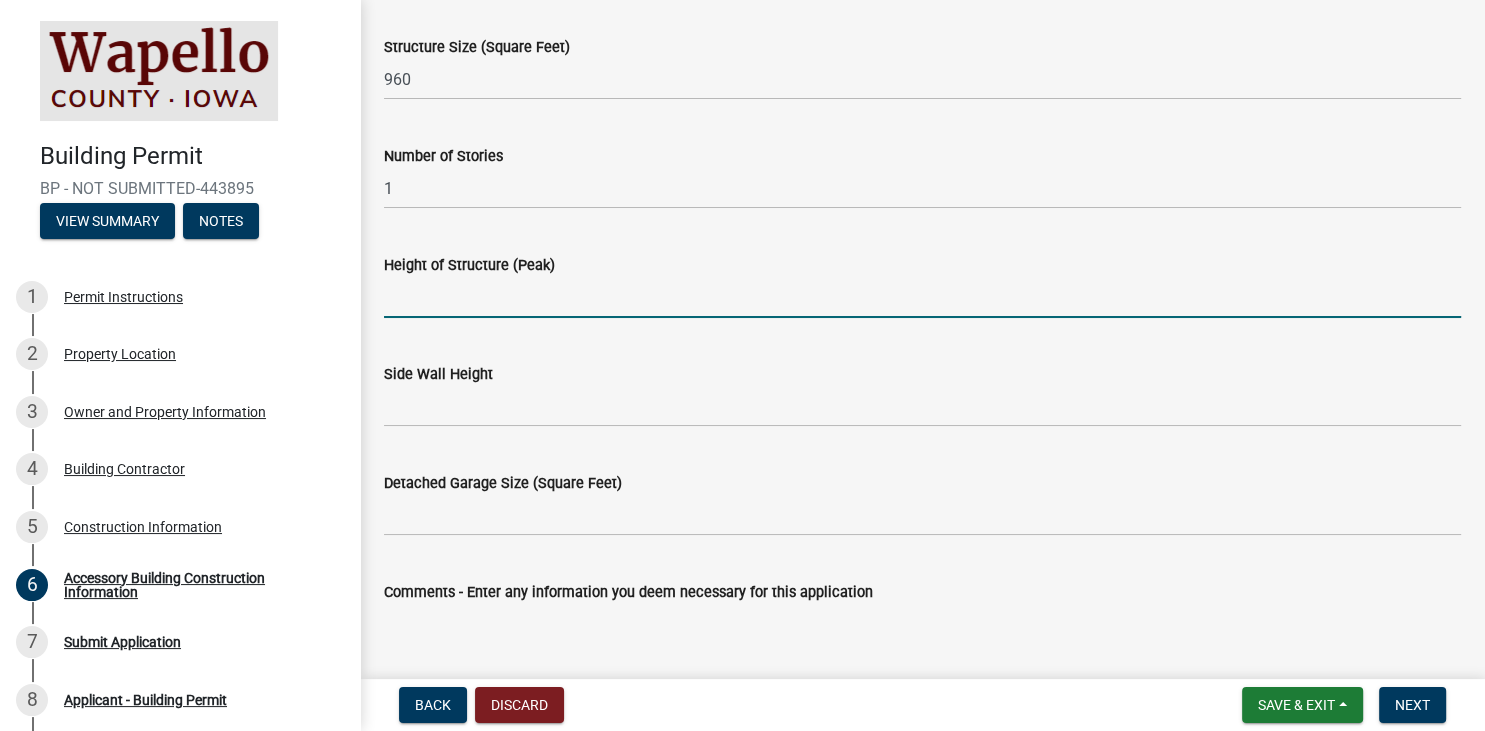 scroll, scrollTop: 230, scrollLeft: 0, axis: vertical 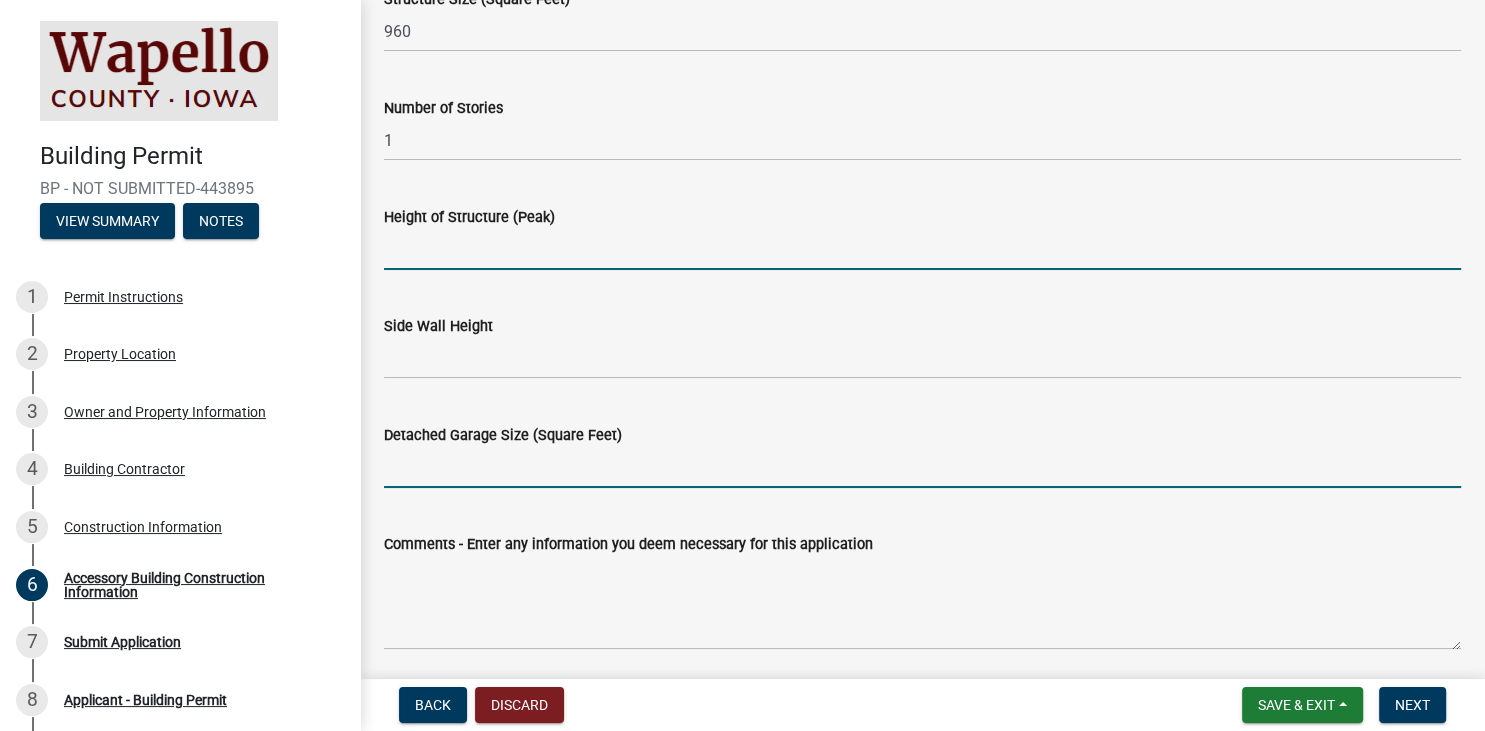 click on "Detached Garage Size (Square Feet)" at bounding box center [922, 467] 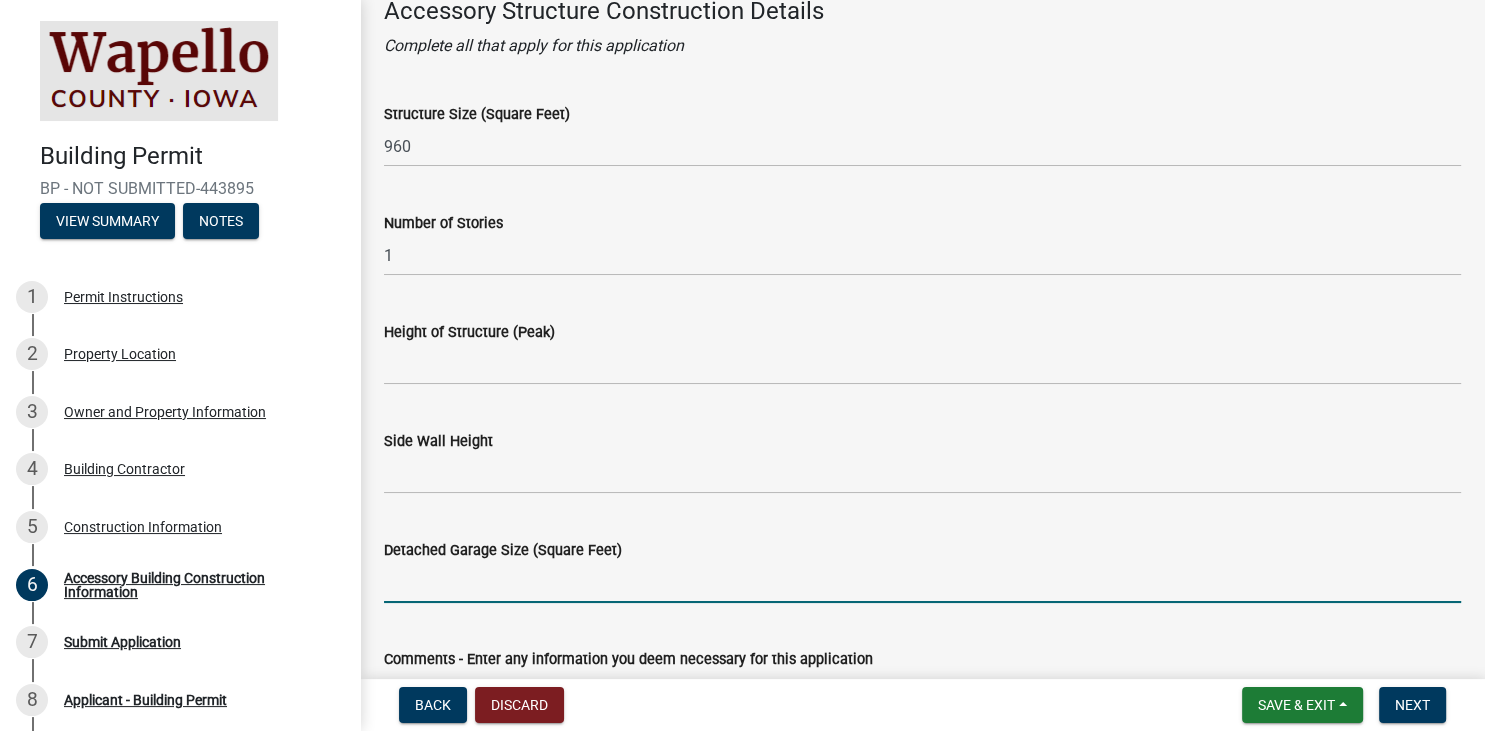 scroll, scrollTop: 230, scrollLeft: 0, axis: vertical 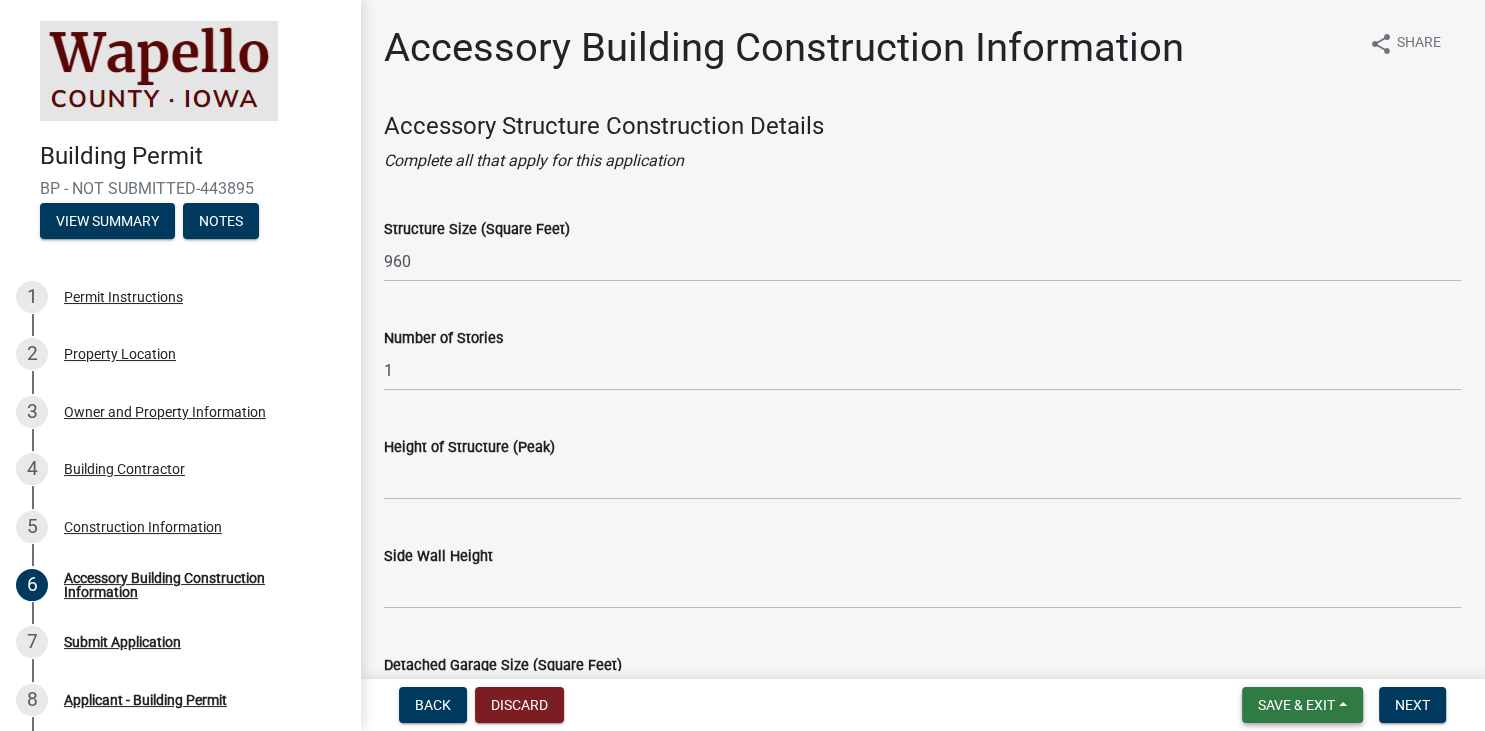 click on "Save & Exit" at bounding box center (1296, 705) 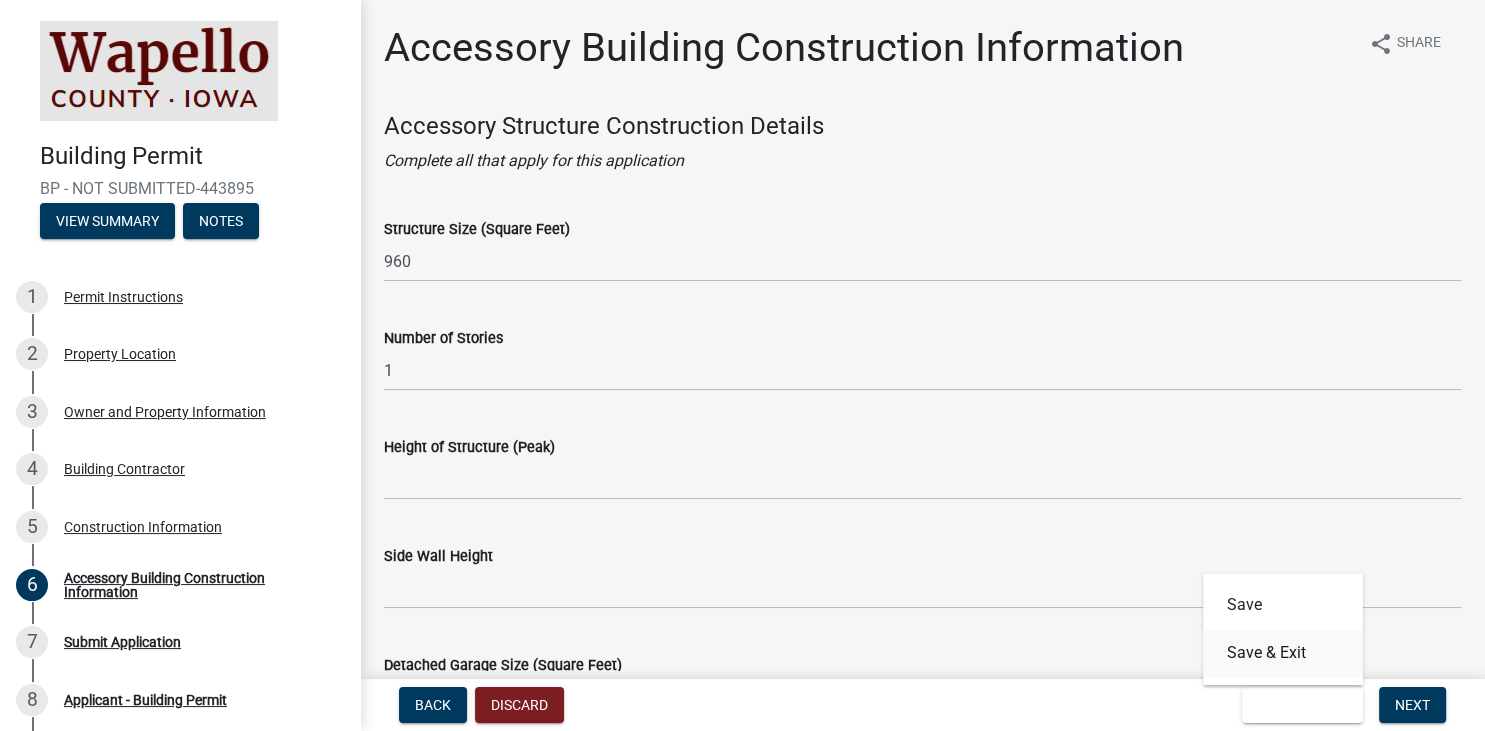 click on "Save & Exit" at bounding box center (1283, 653) 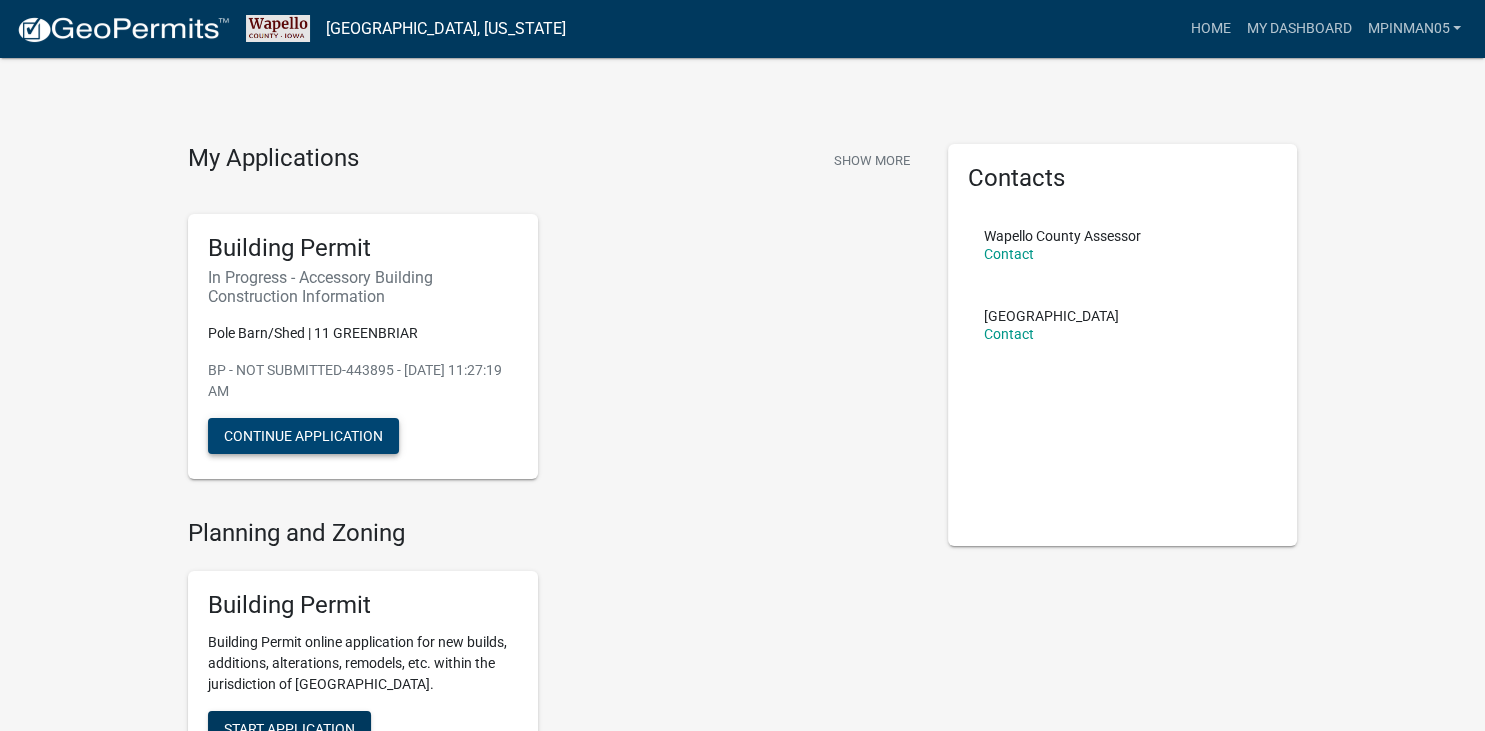 click on "Continue Application" 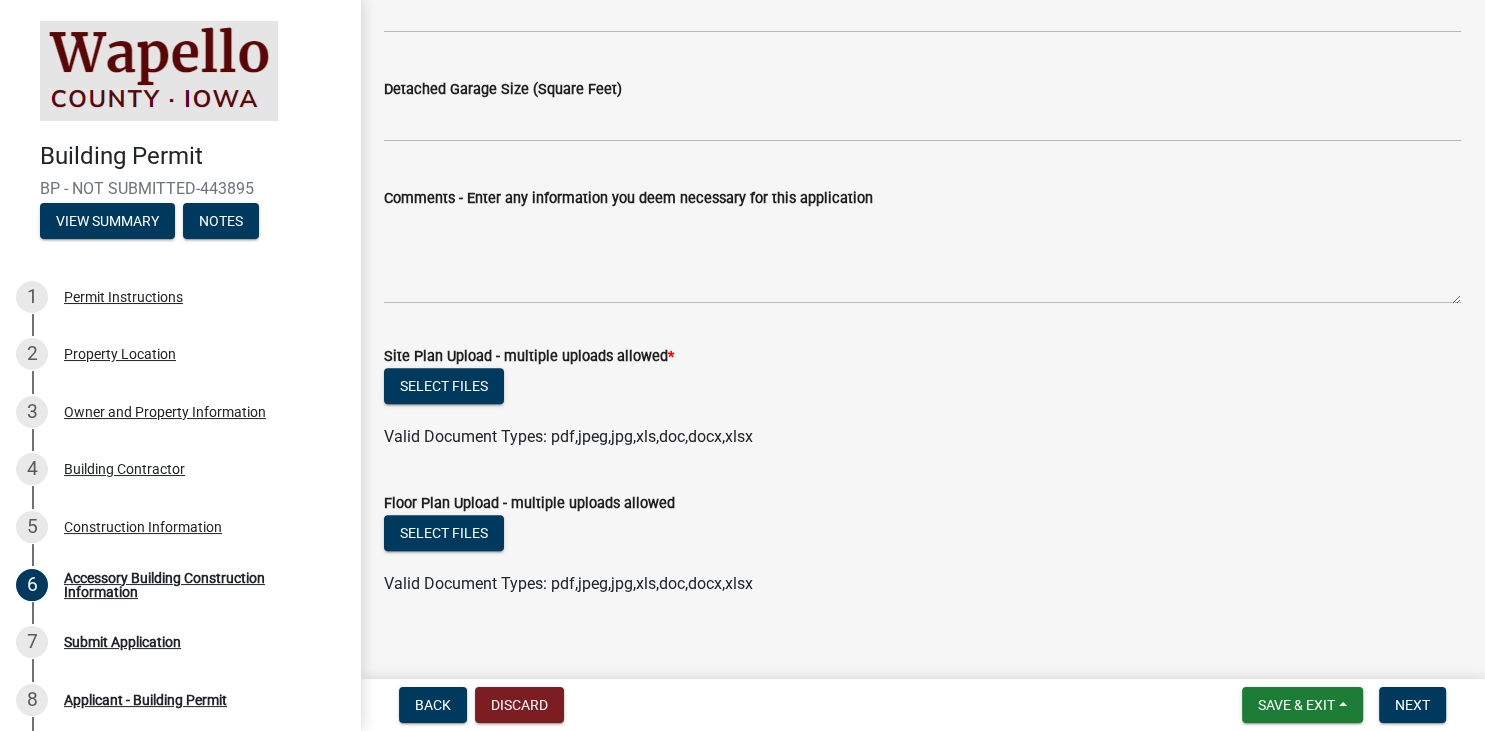 scroll, scrollTop: 597, scrollLeft: 0, axis: vertical 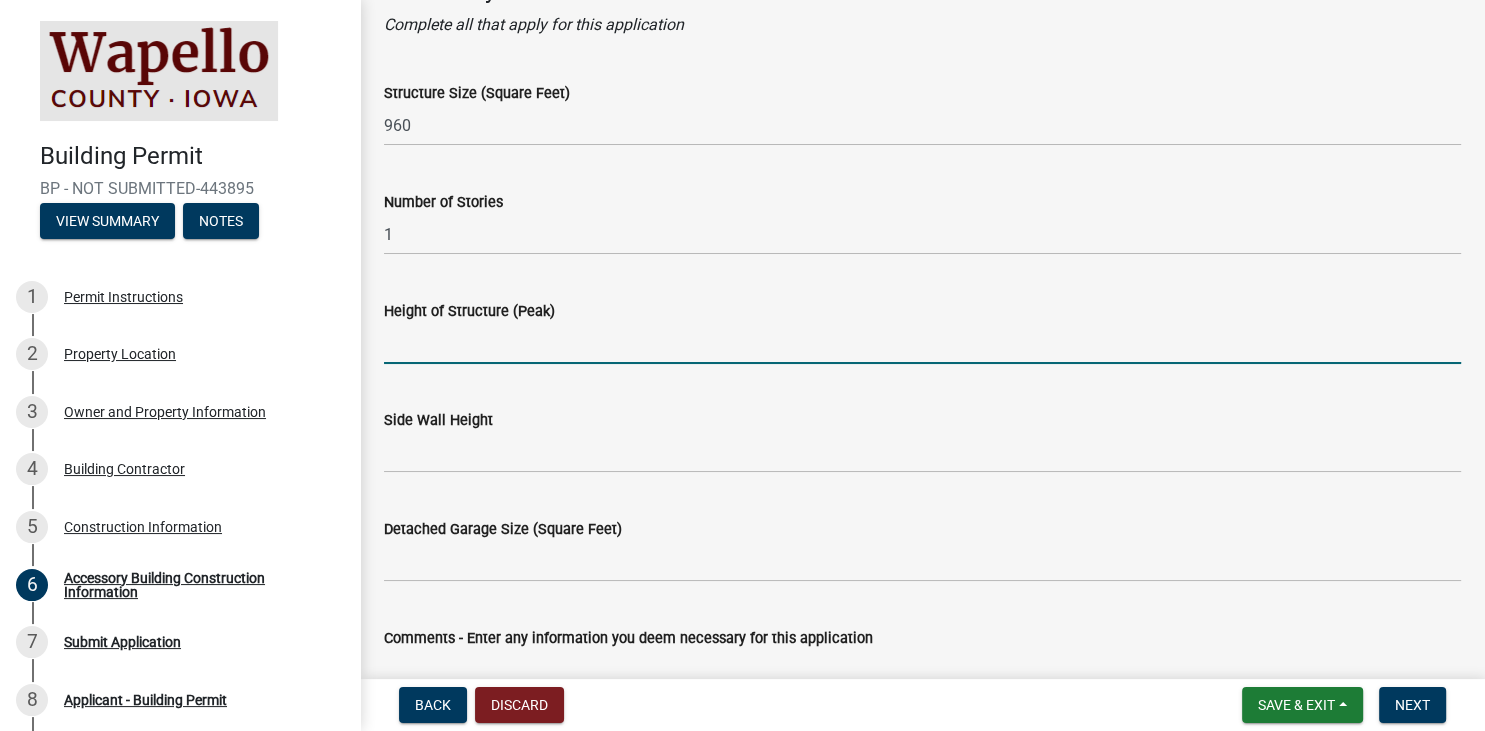 click on "Height of Structure (Peak)" at bounding box center [922, 343] 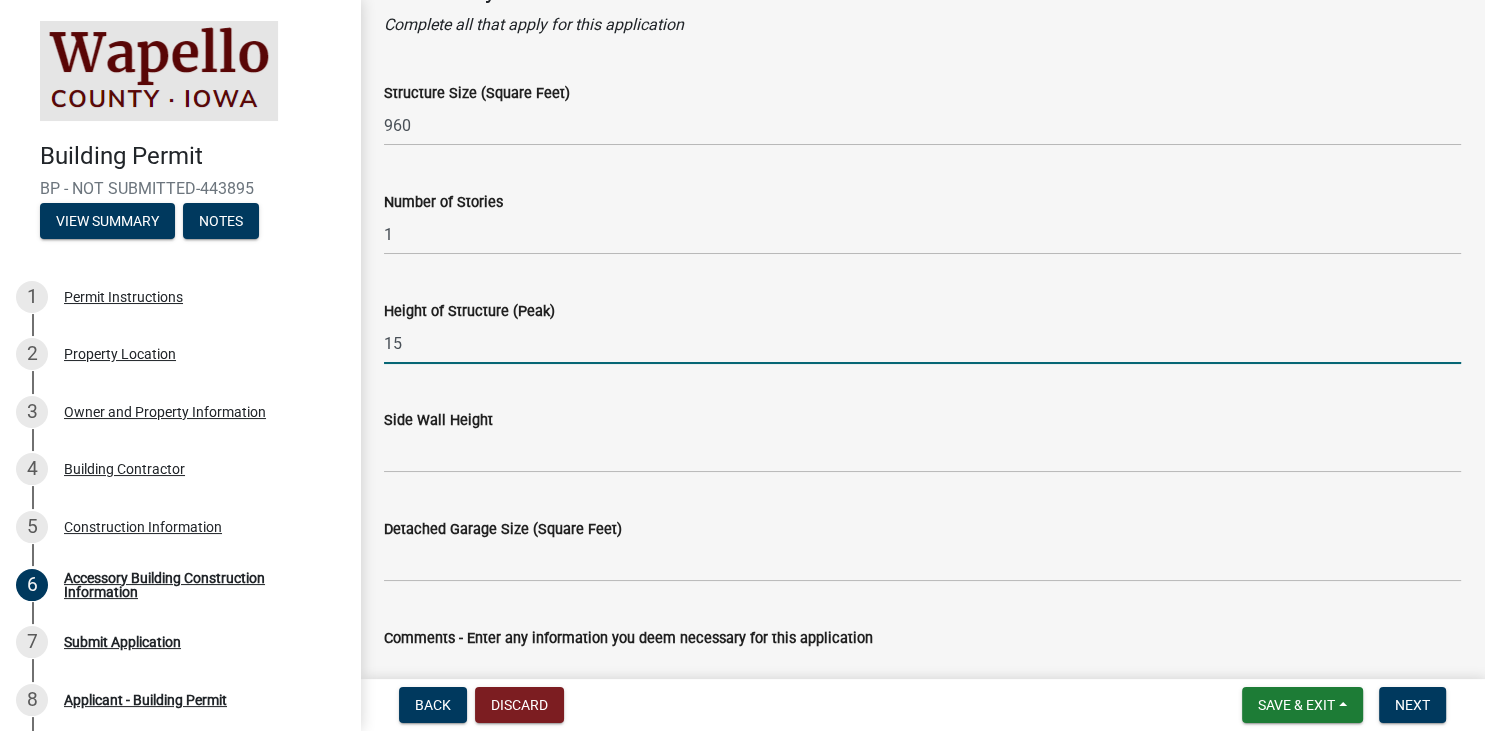 type on "15" 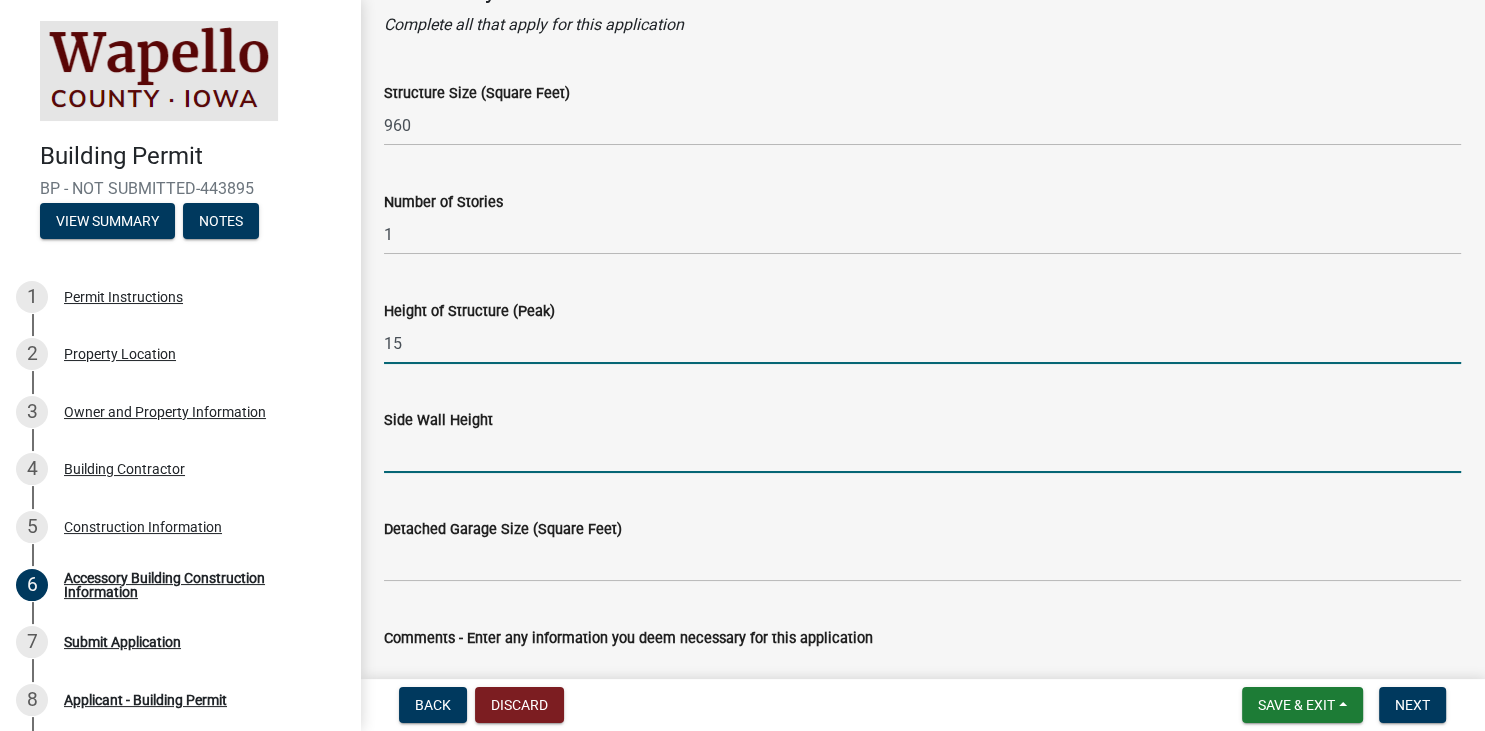 click on "Side Wall Height" at bounding box center [922, 452] 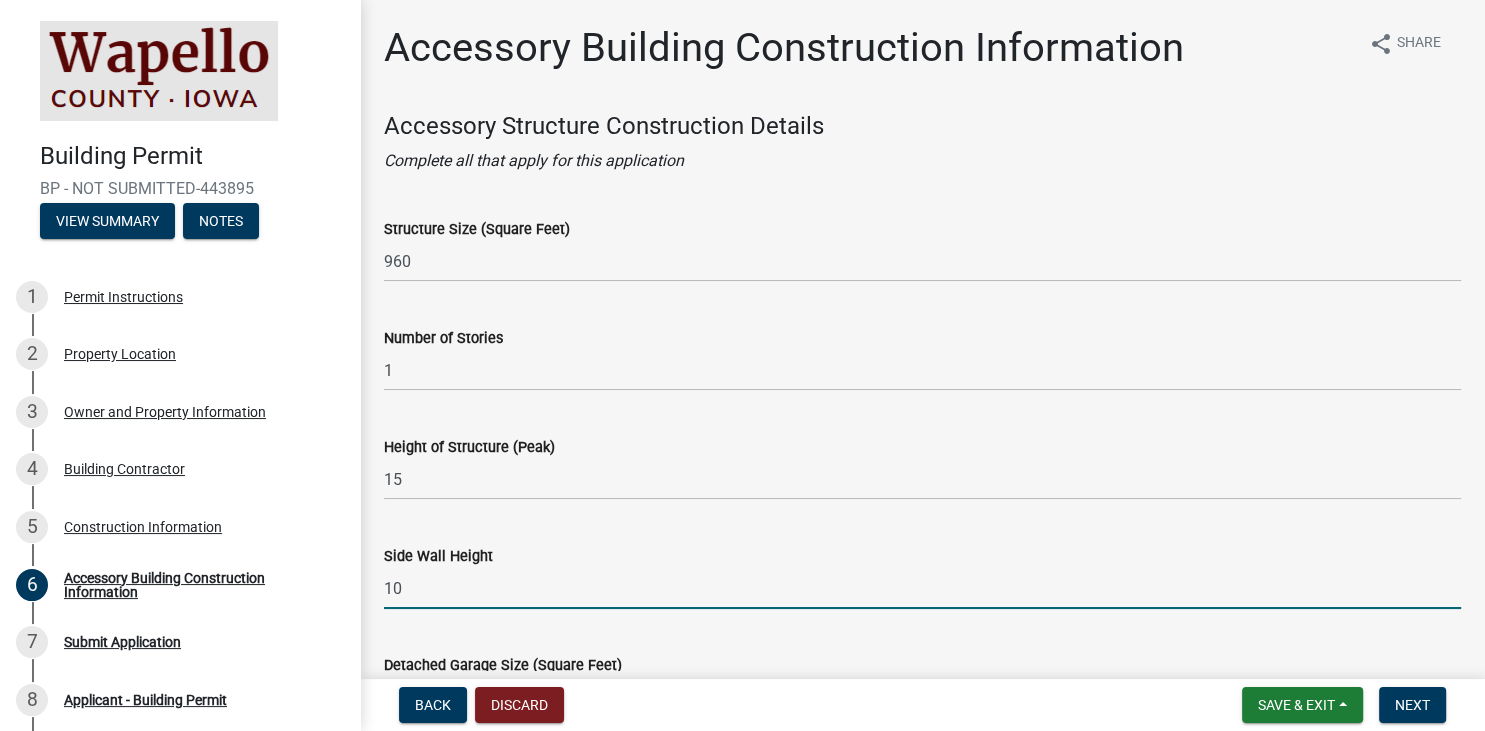 scroll, scrollTop: 346, scrollLeft: 0, axis: vertical 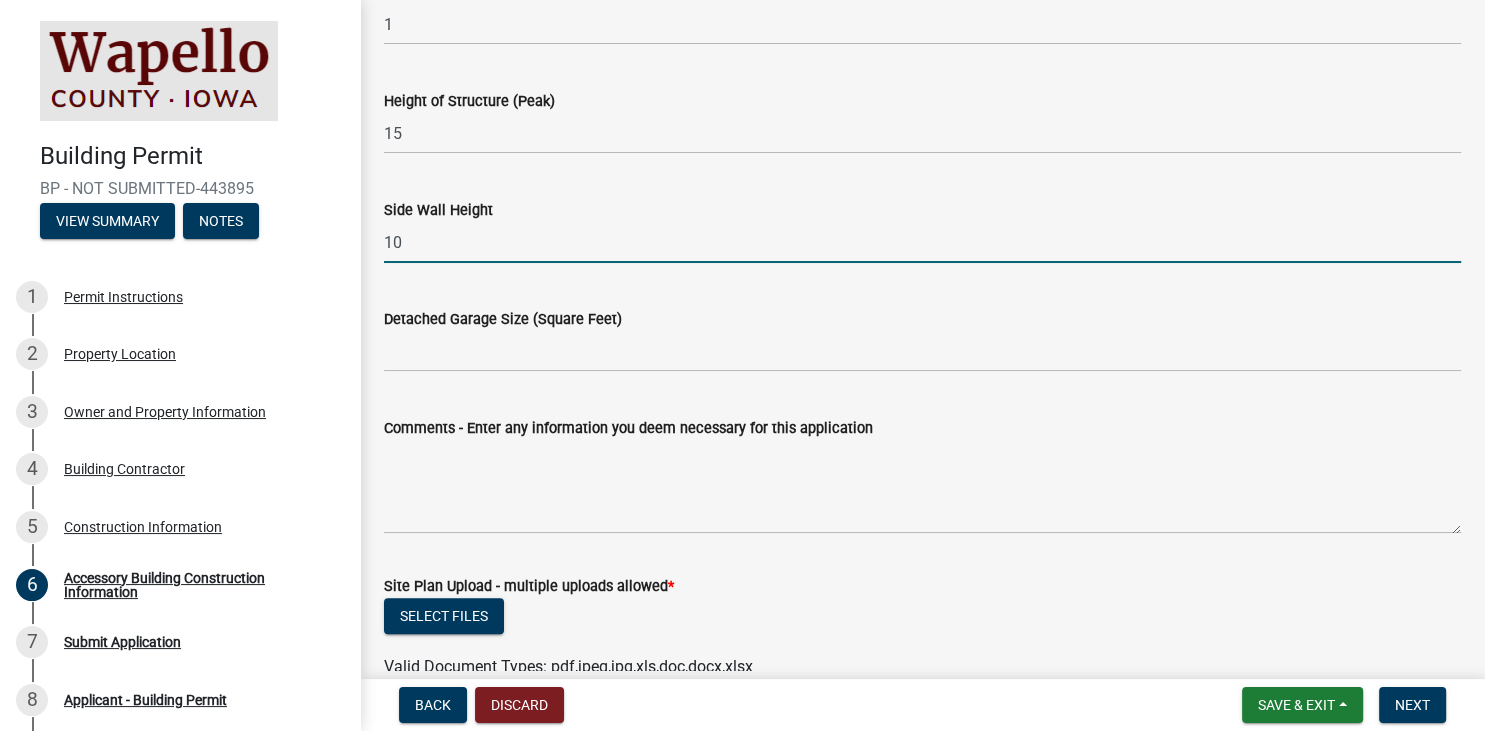 type on "10" 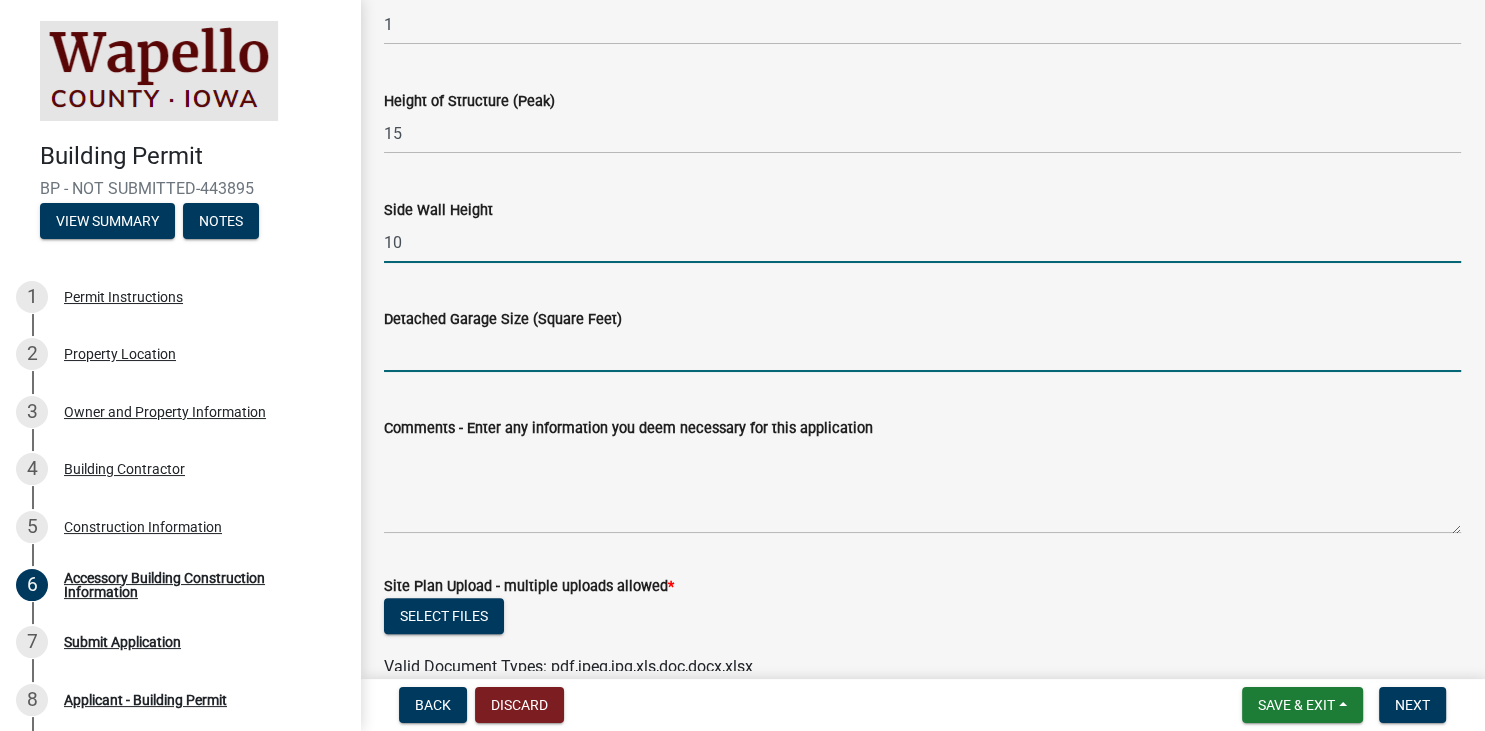 click on "Detached Garage Size (Square Feet)" at bounding box center [922, 351] 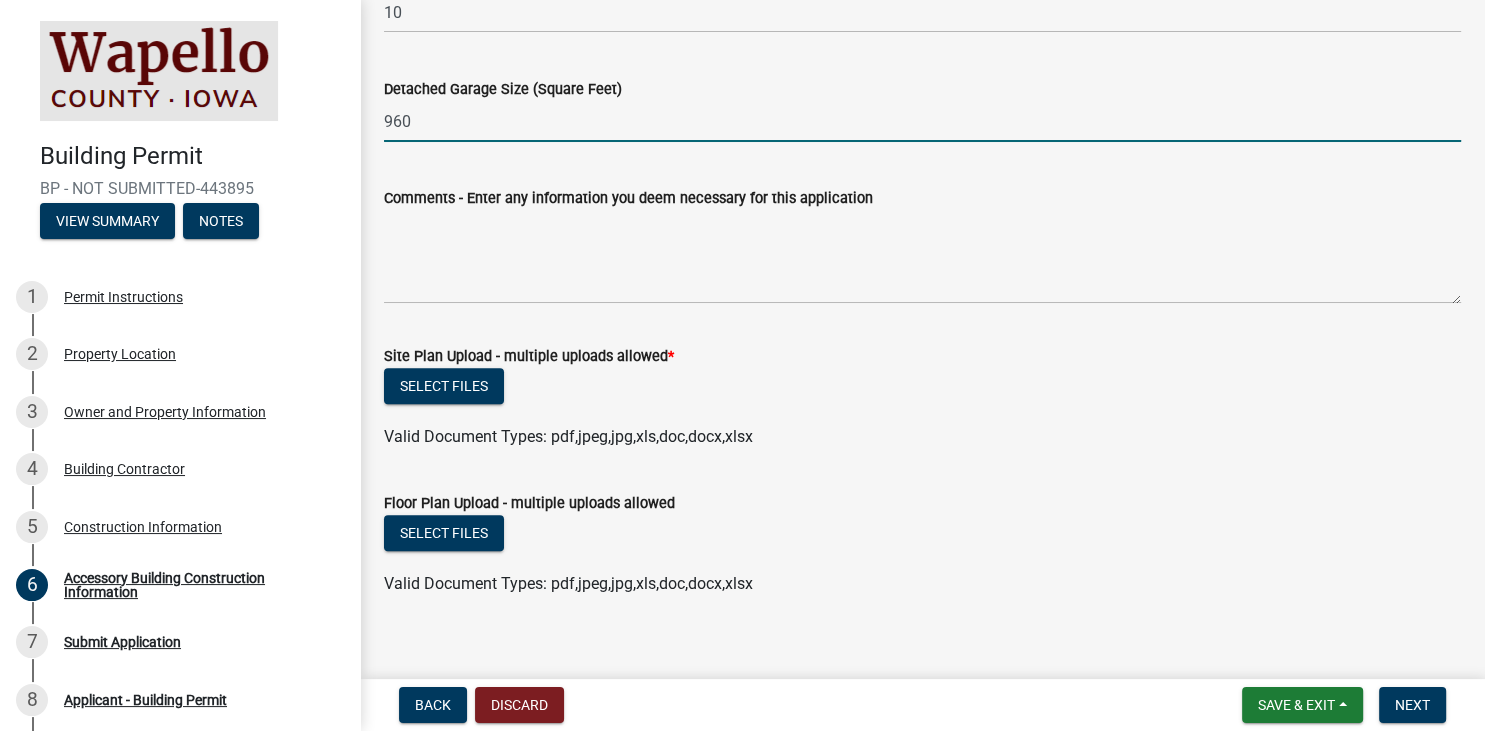 scroll, scrollTop: 597, scrollLeft: 0, axis: vertical 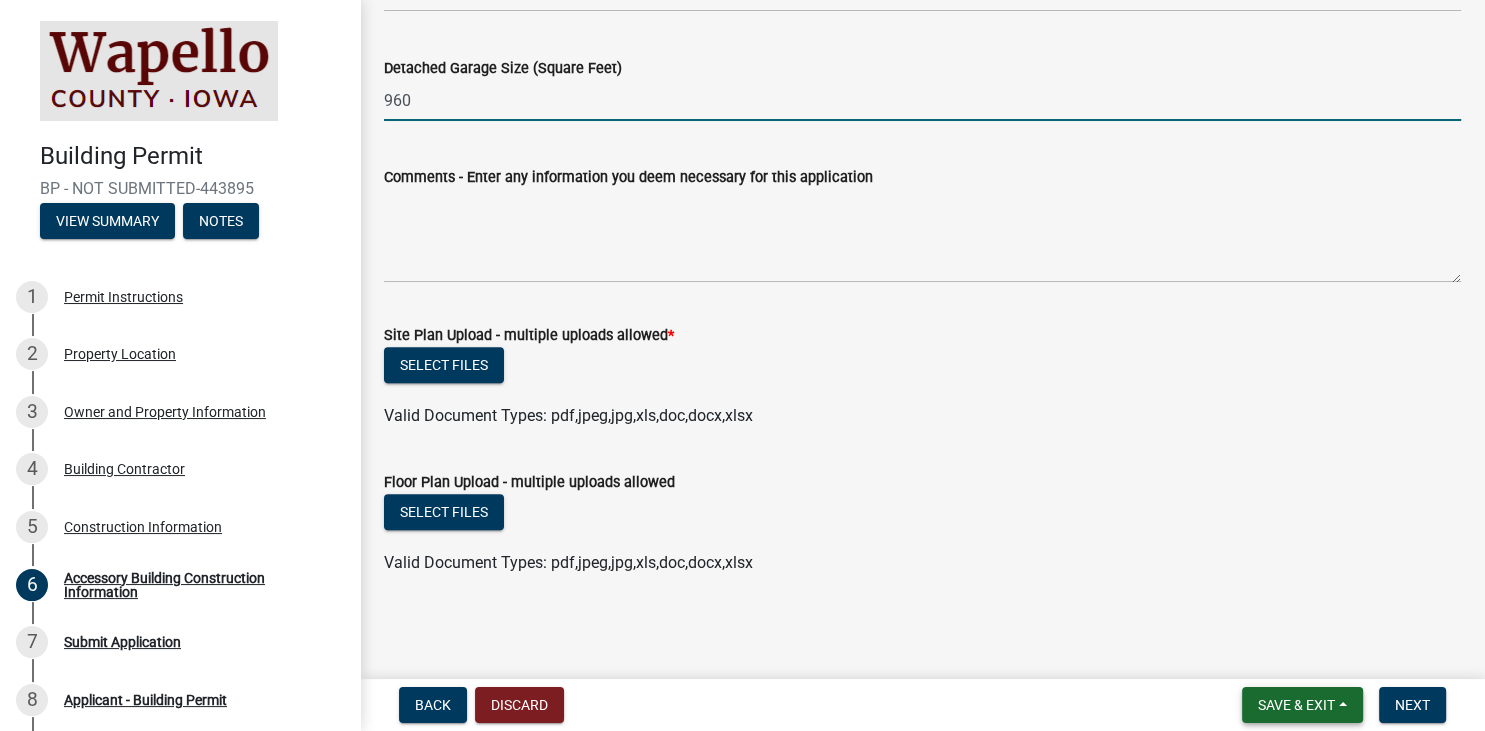 type on "960" 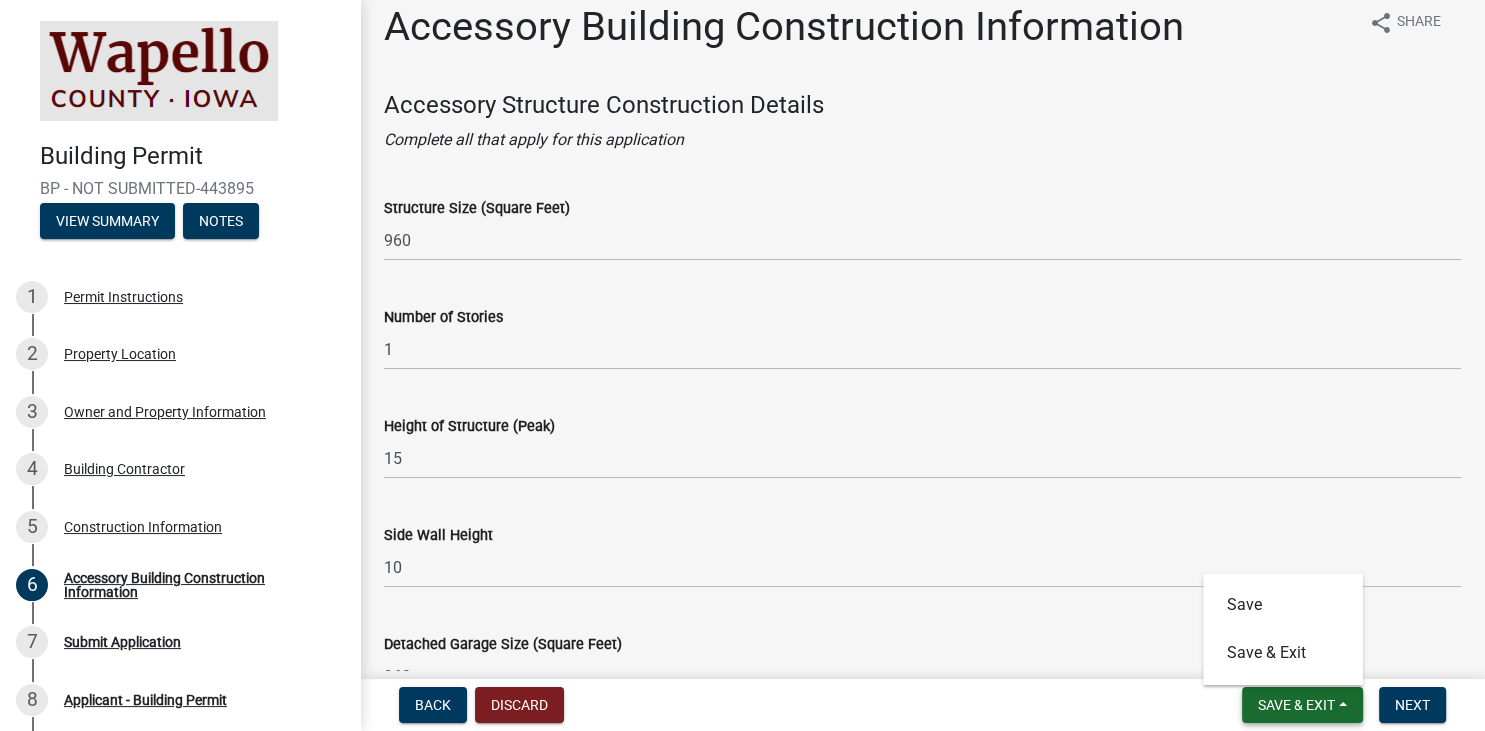 scroll, scrollTop: 0, scrollLeft: 0, axis: both 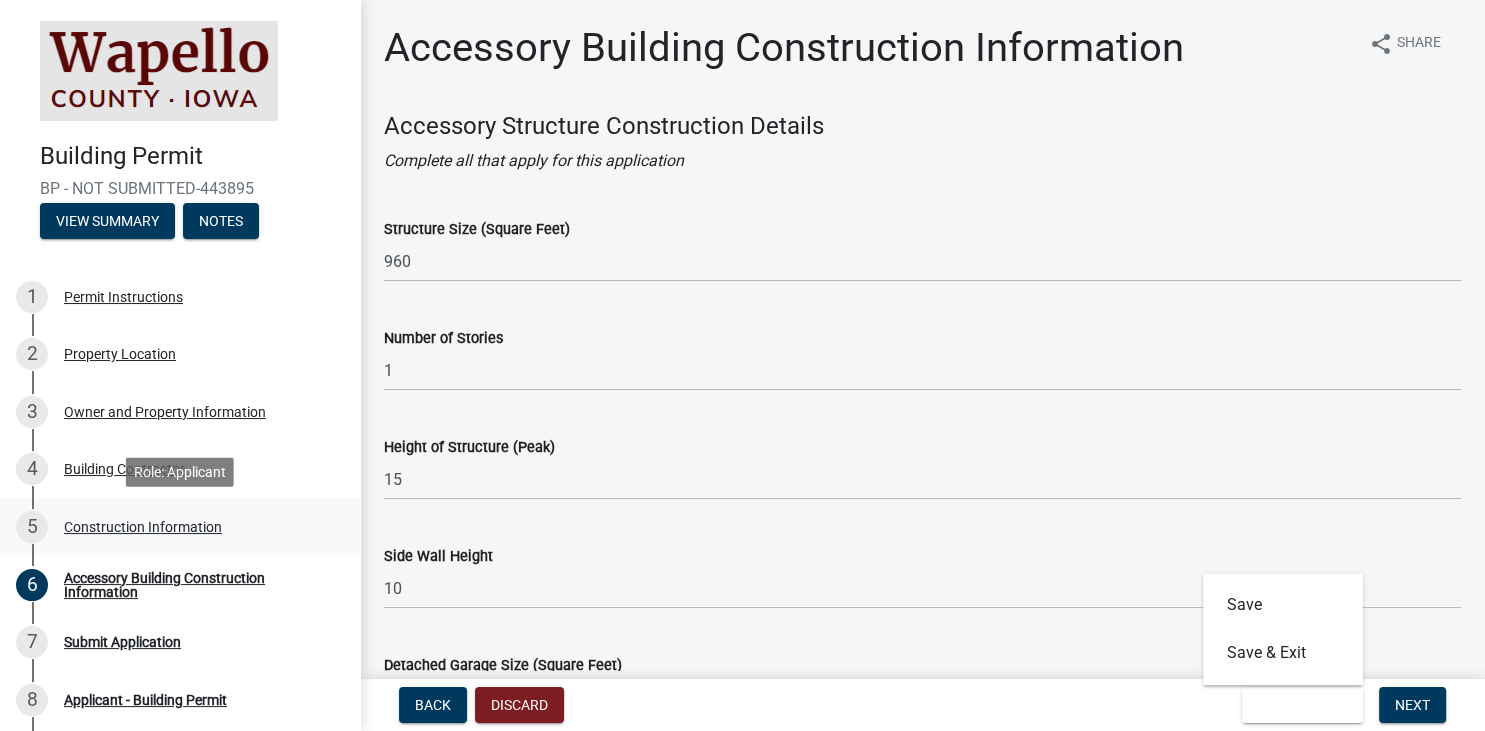 click on "Construction Information" at bounding box center [143, 527] 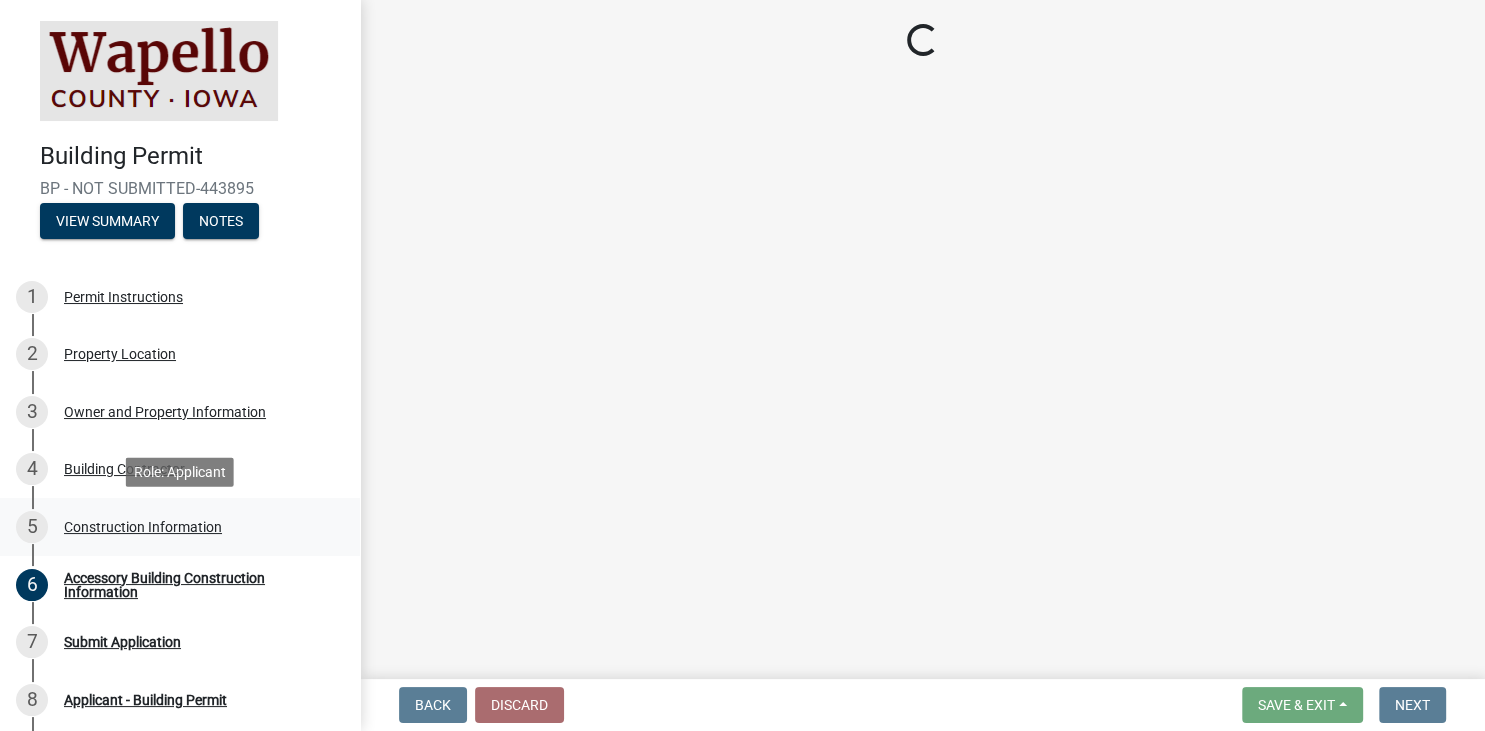 click on "Construction Information" at bounding box center (143, 527) 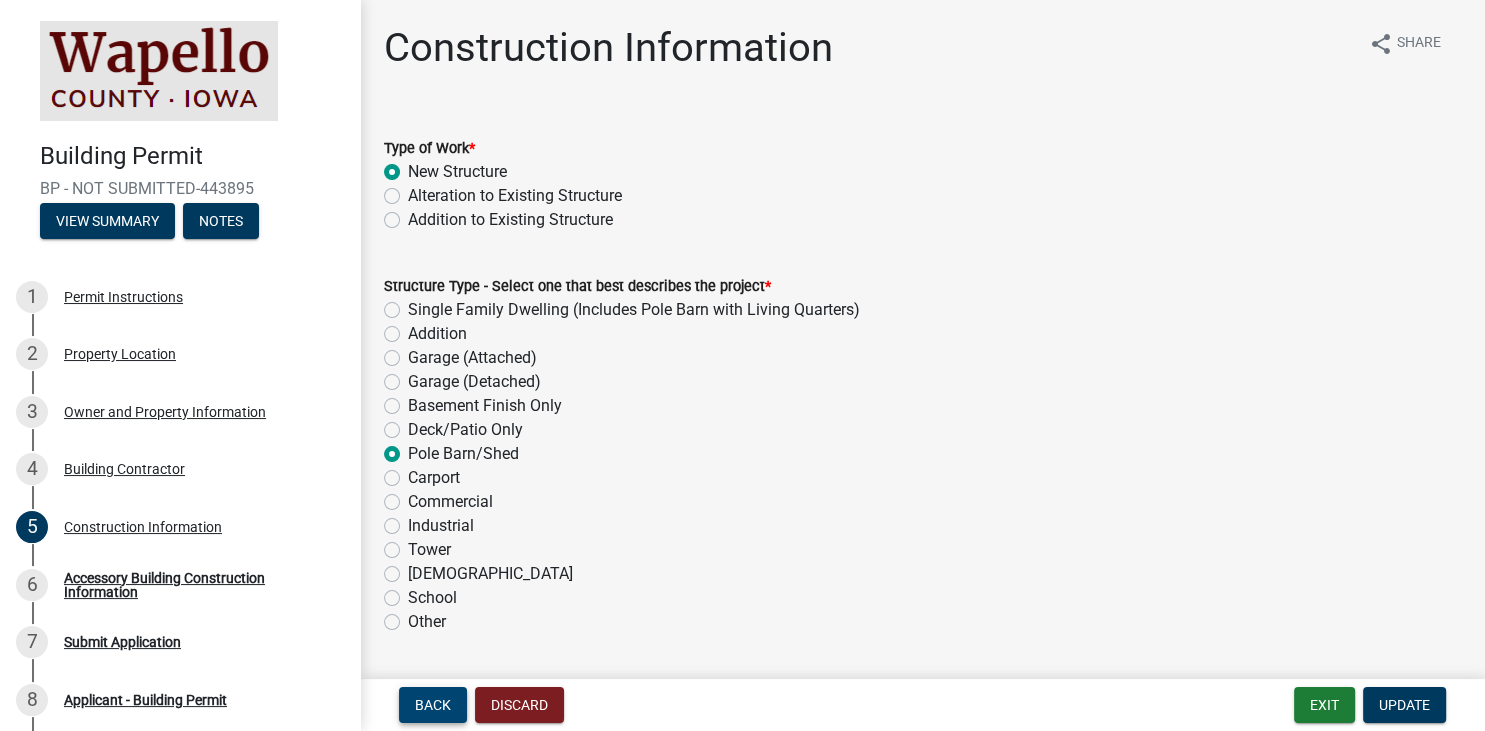 click on "Back" at bounding box center (433, 705) 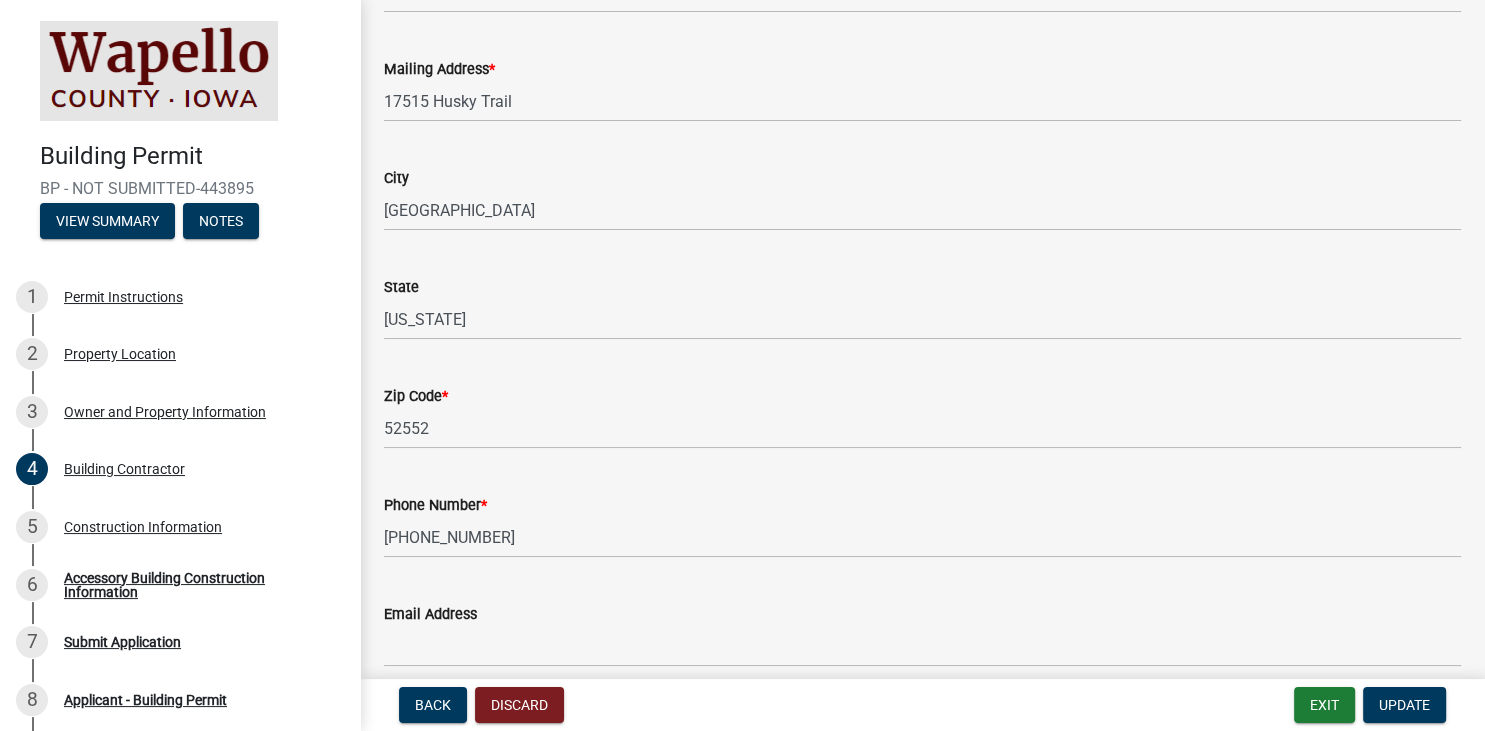 scroll, scrollTop: 436, scrollLeft: 0, axis: vertical 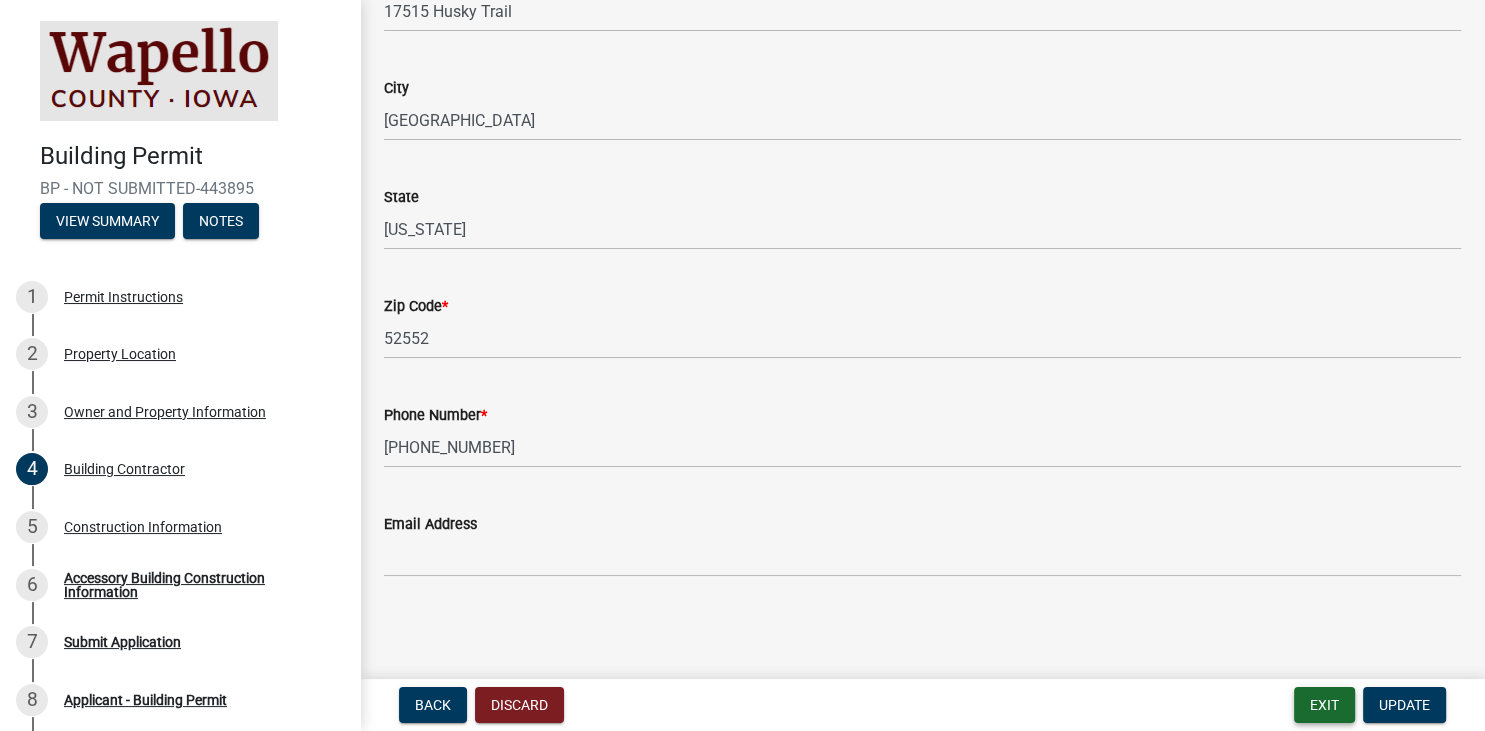 click on "Exit" at bounding box center [1324, 705] 